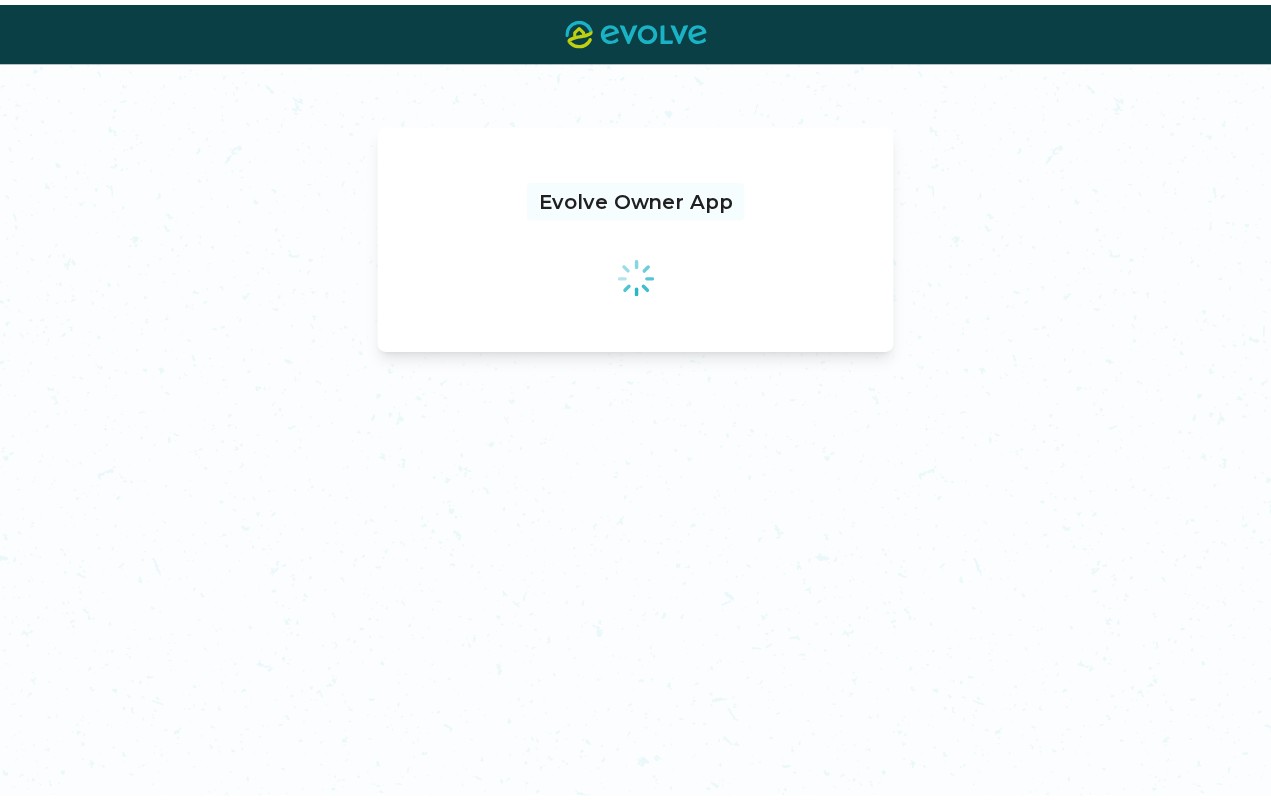 scroll, scrollTop: 0, scrollLeft: 0, axis: both 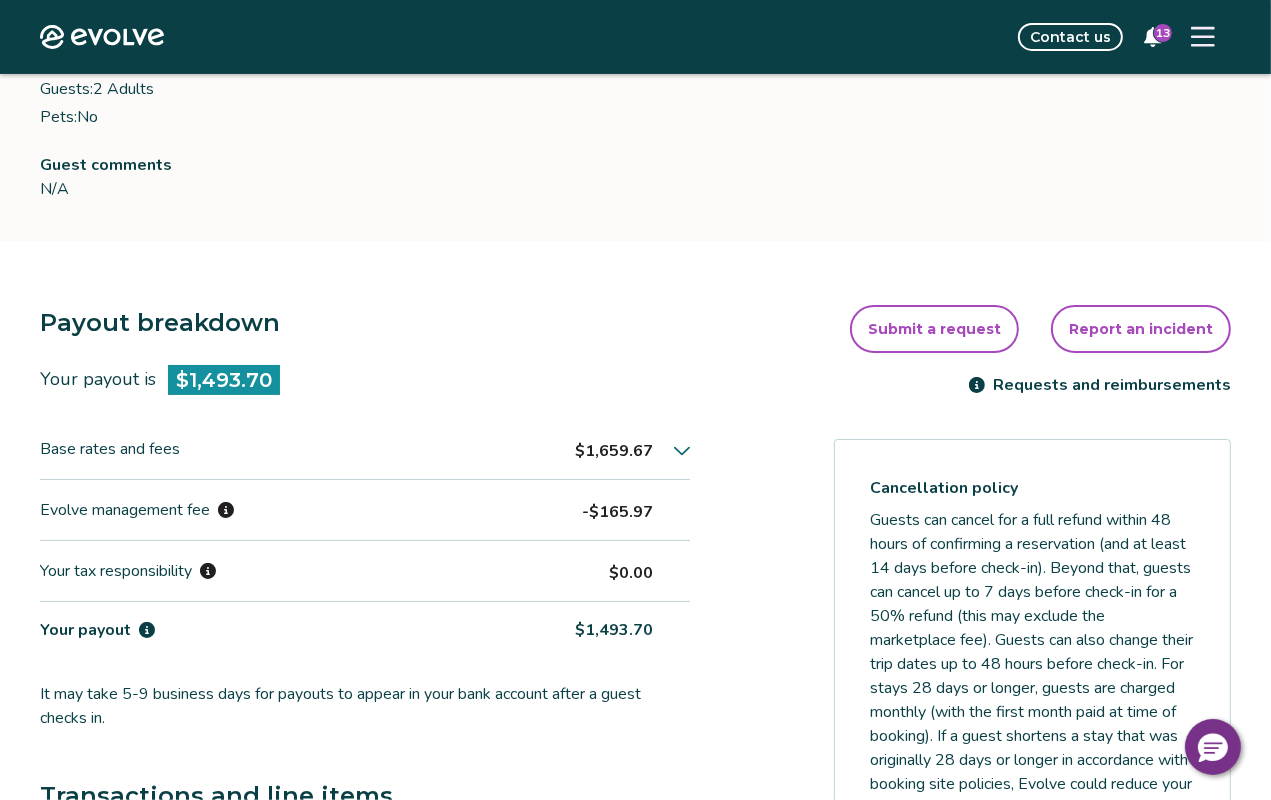 click 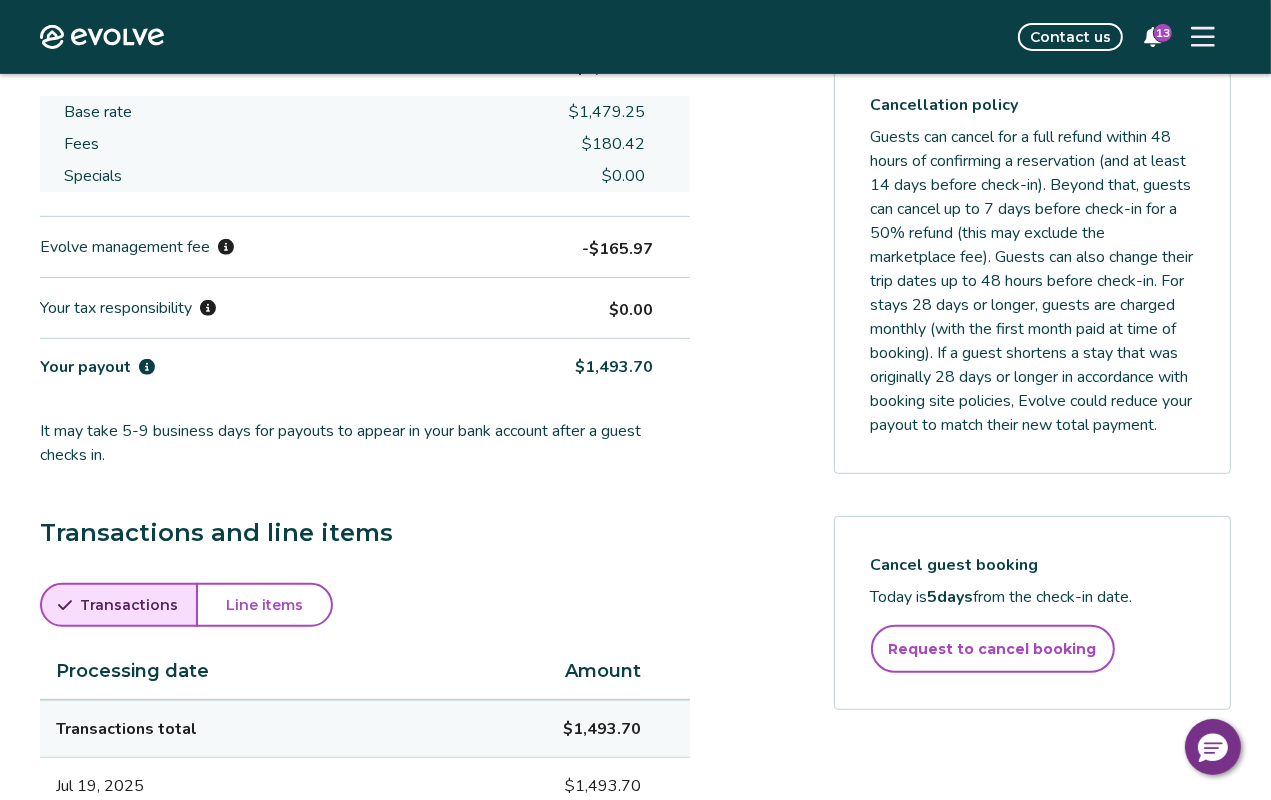 scroll, scrollTop: 739, scrollLeft: 0, axis: vertical 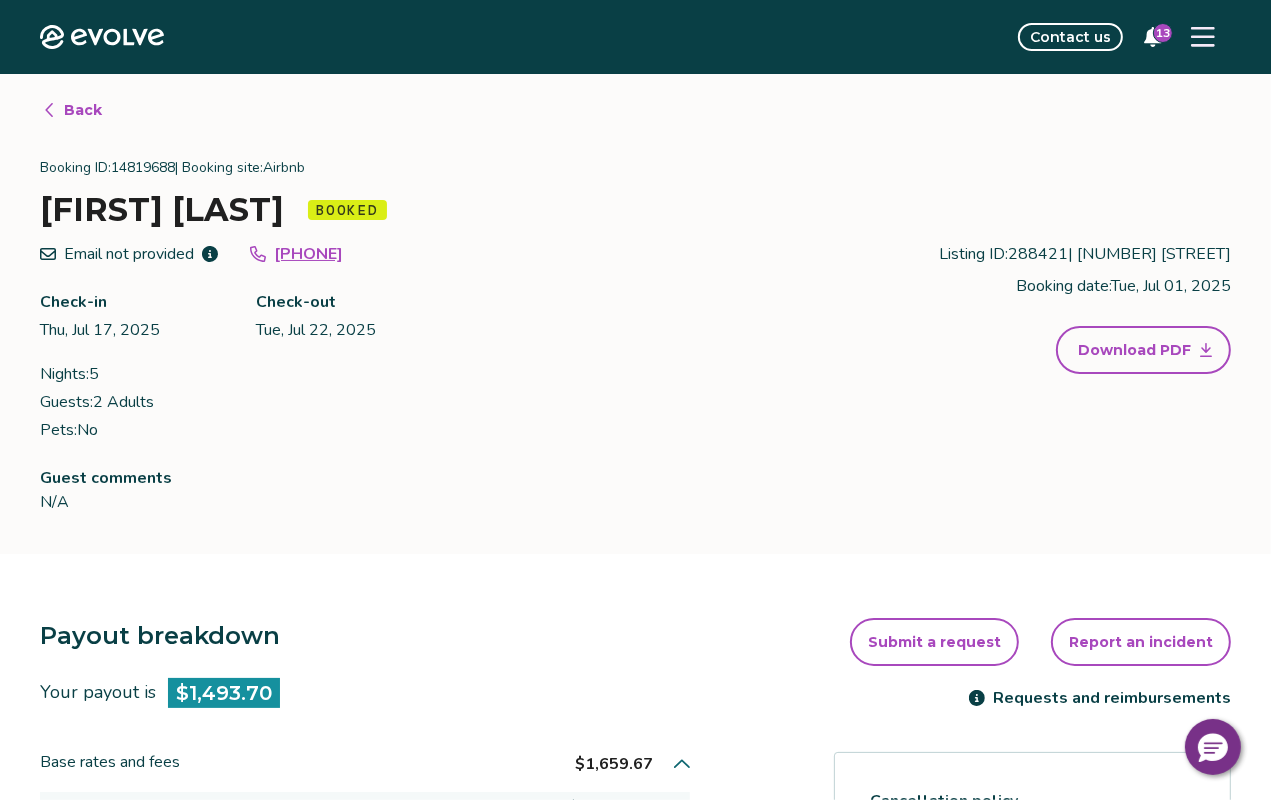 click 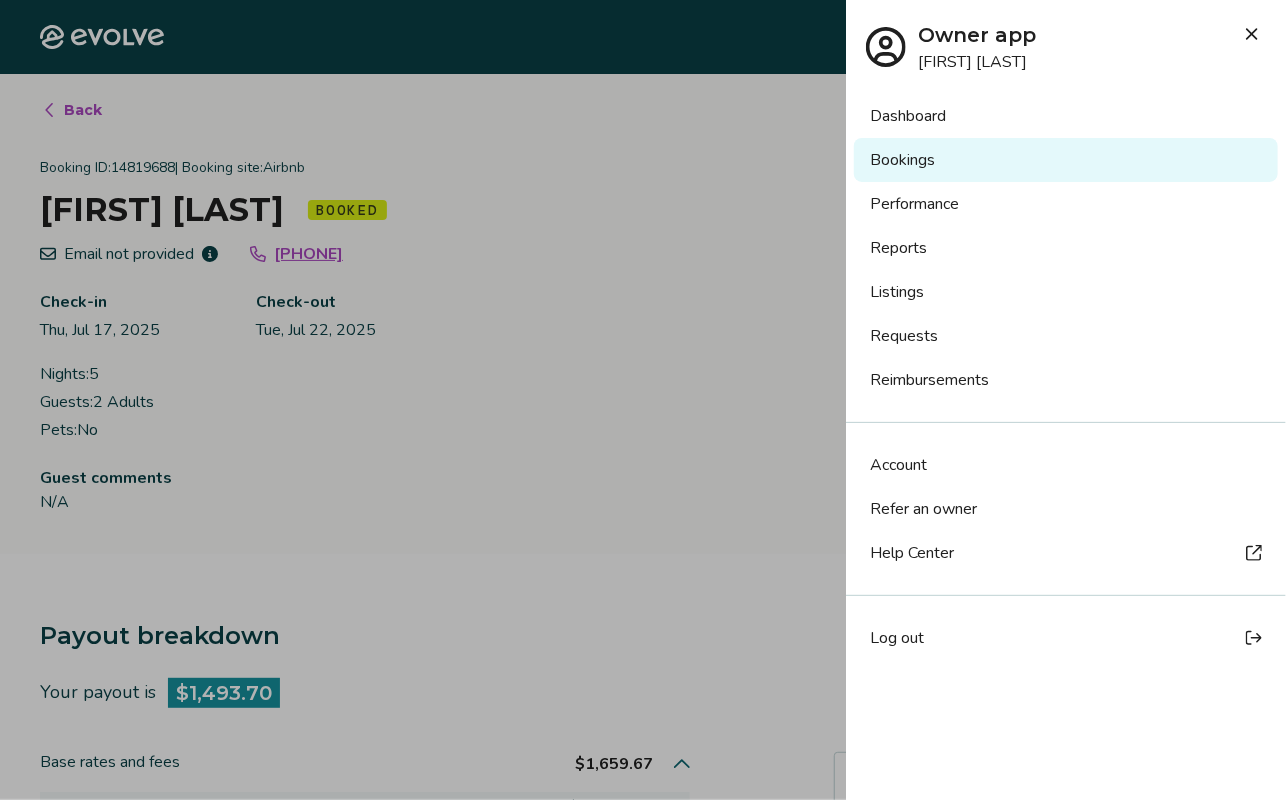 click on "Bookings" at bounding box center [1066, 160] 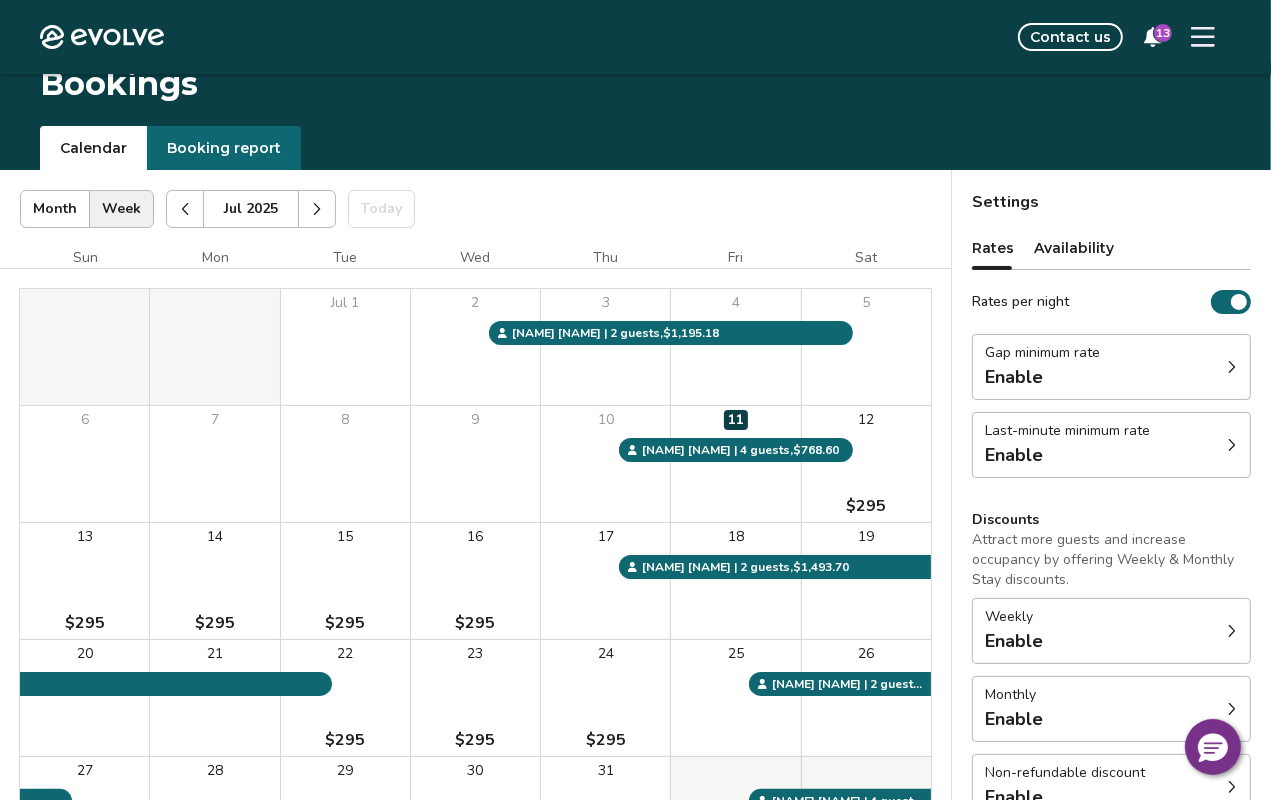 scroll, scrollTop: 0, scrollLeft: 0, axis: both 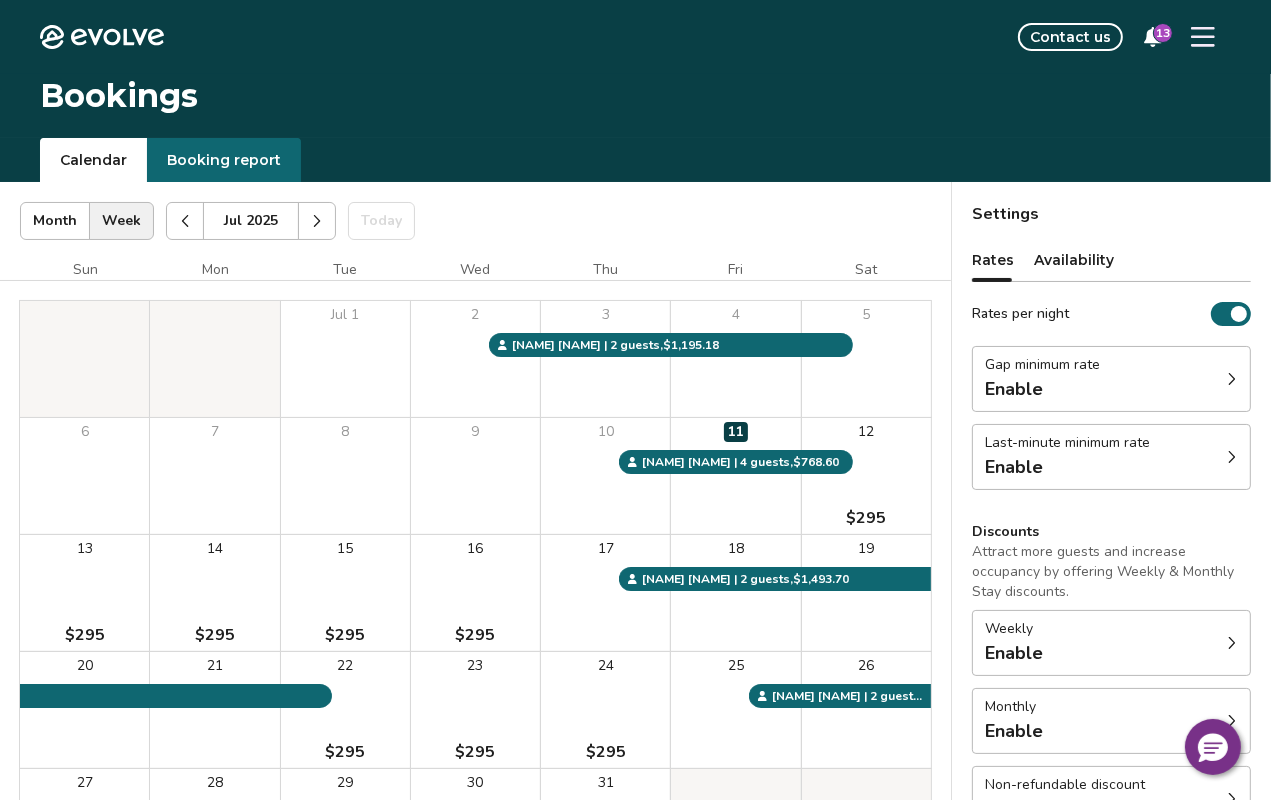 click 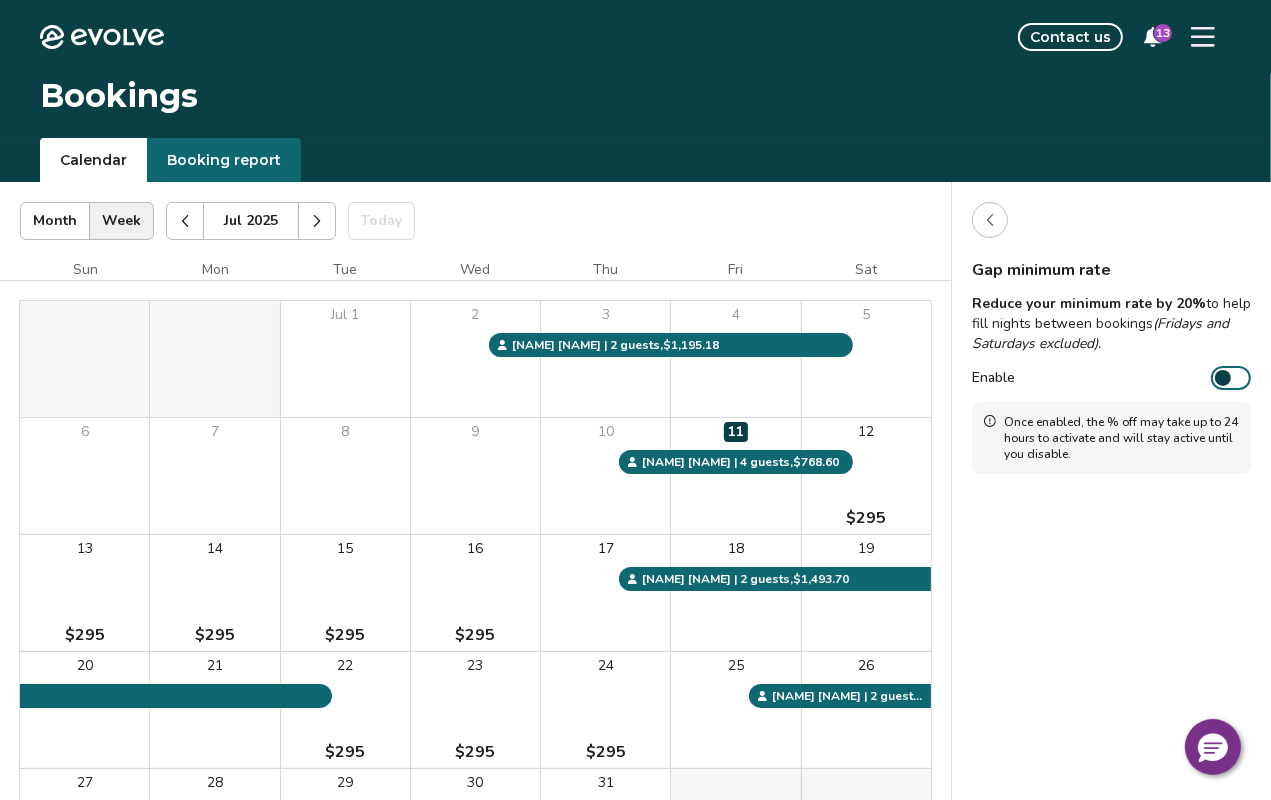 drag, startPoint x: 1216, startPoint y: 373, endPoint x: 1252, endPoint y: 375, distance: 36.05551 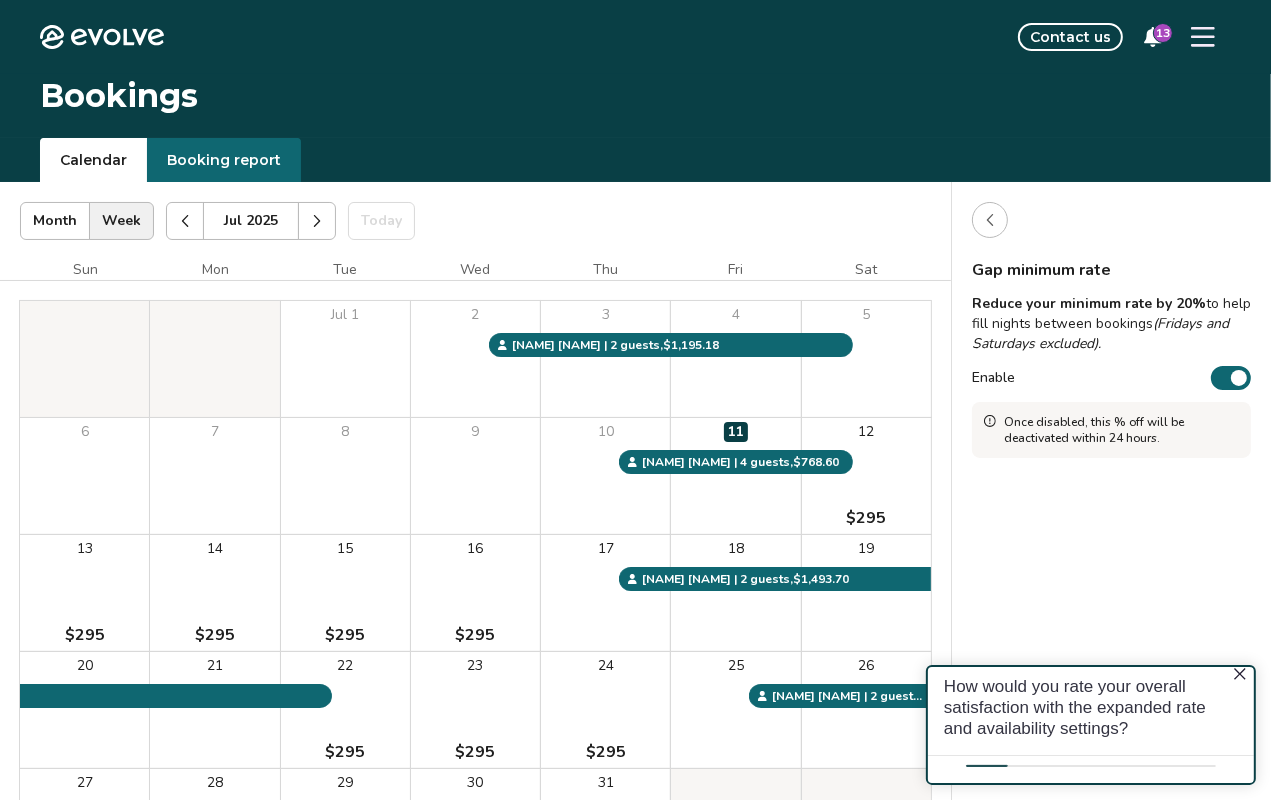 scroll, scrollTop: 0, scrollLeft: 0, axis: both 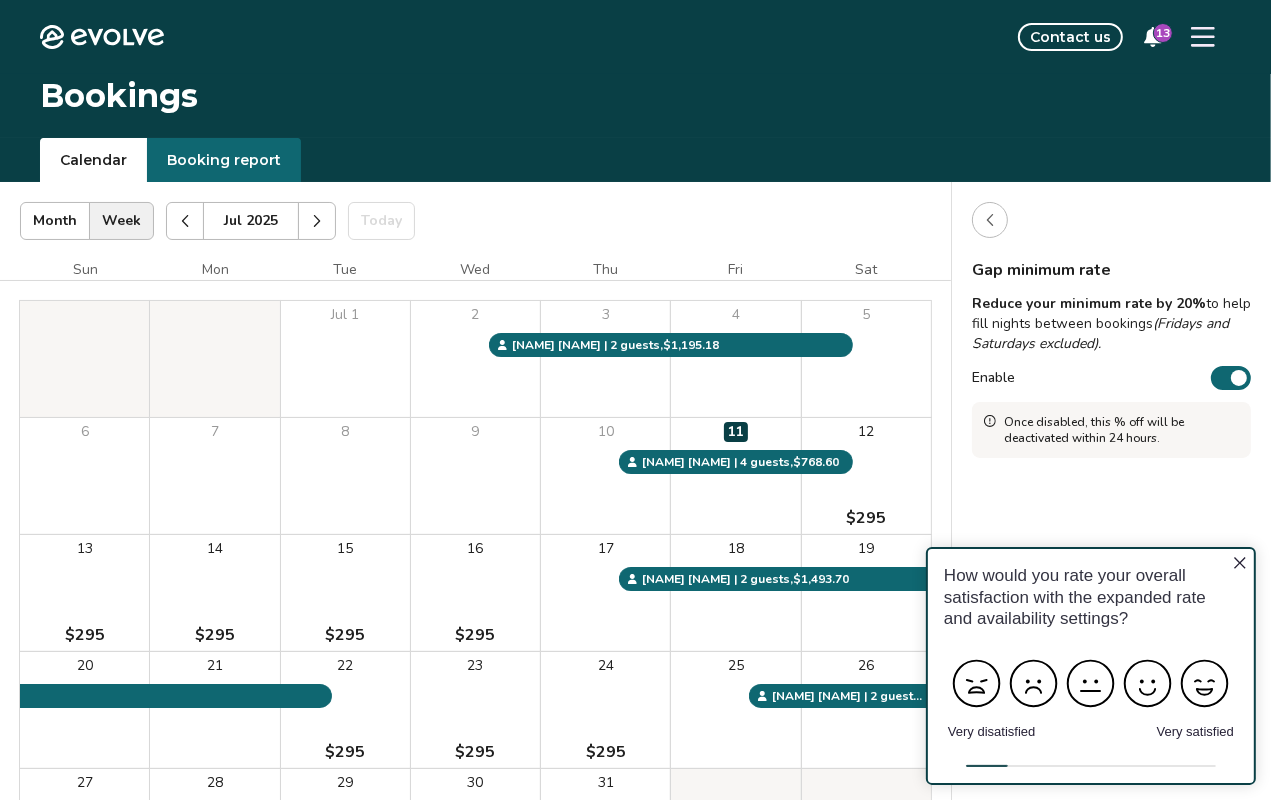 click 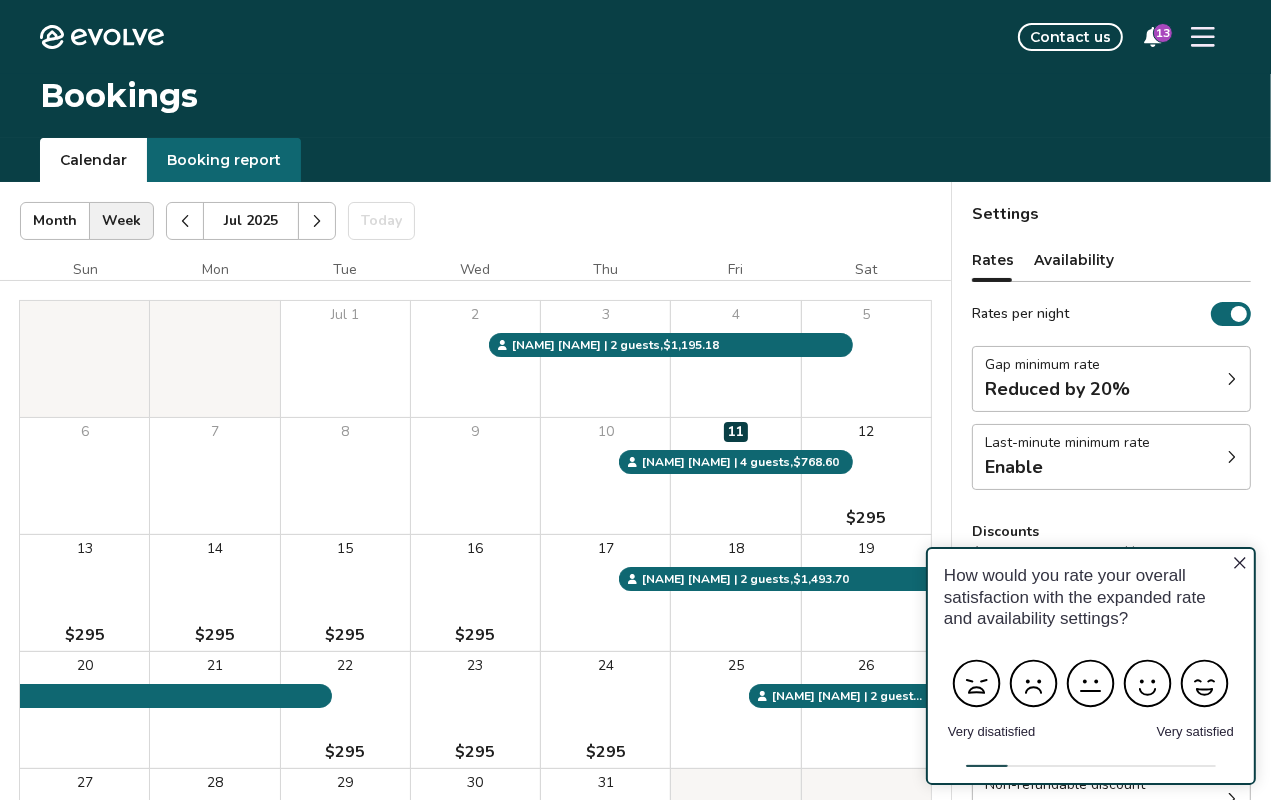 click 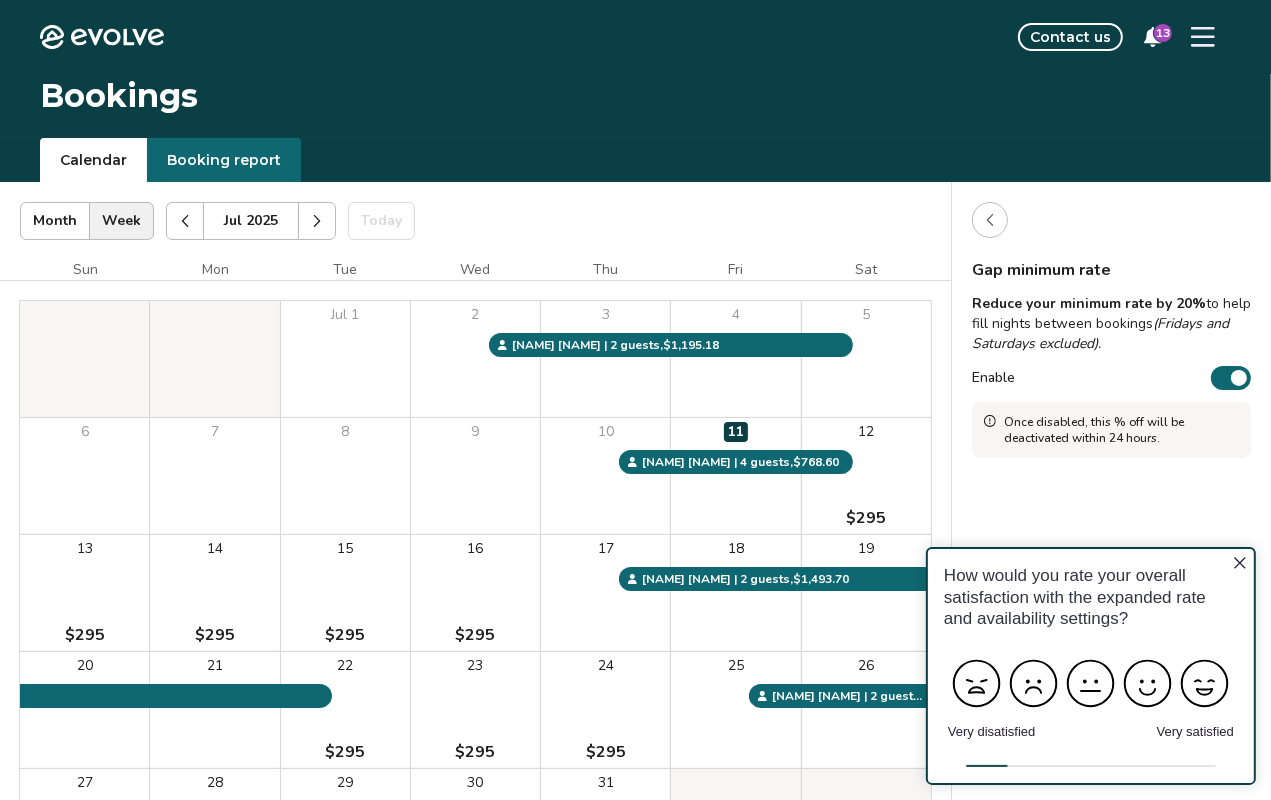click at bounding box center (1239, 378) 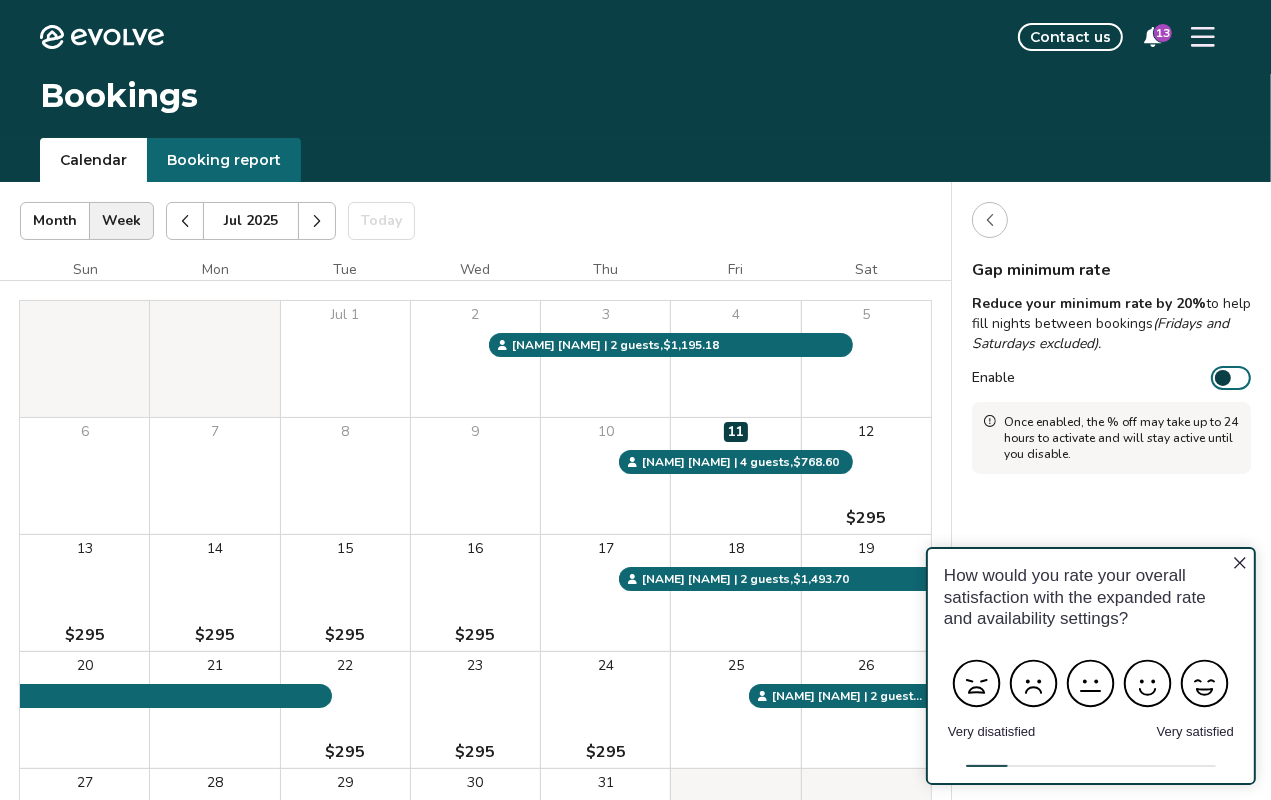 click at bounding box center (1223, 378) 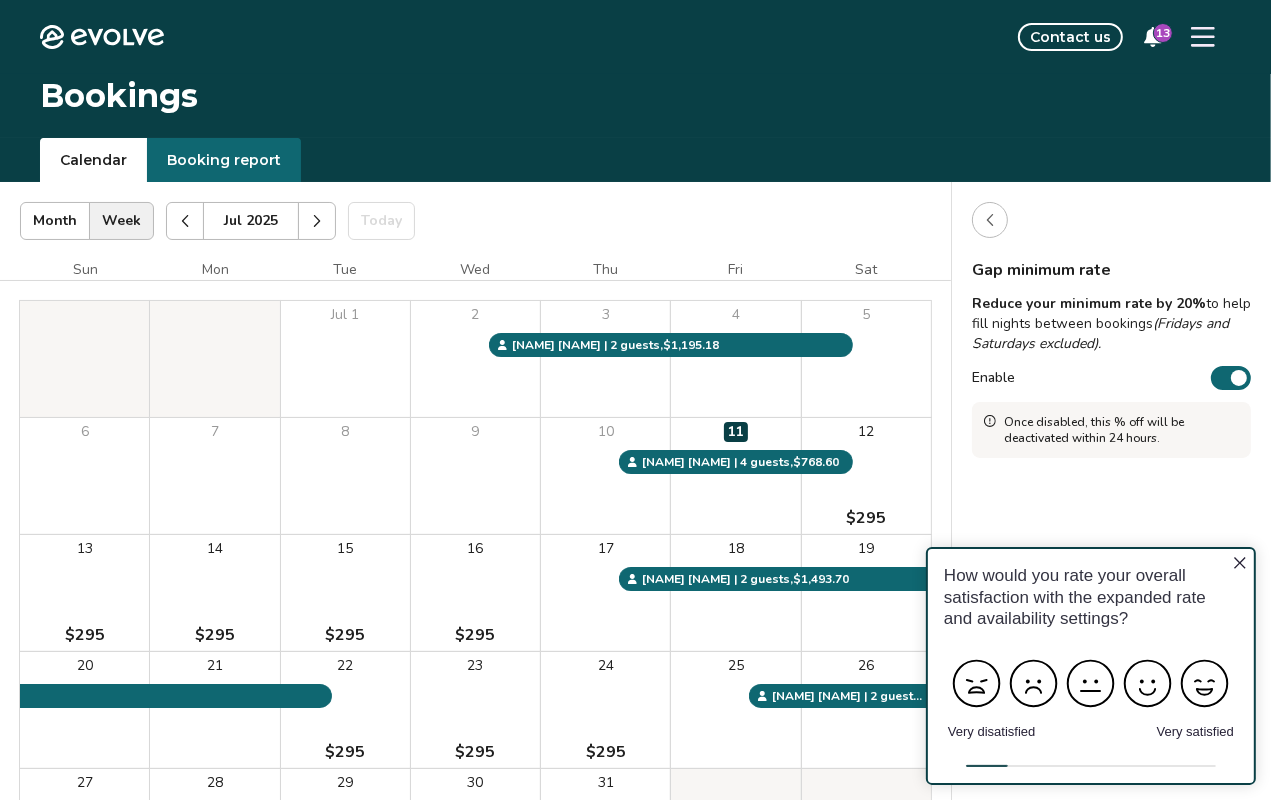 click on "Enable" at bounding box center (1231, 378) 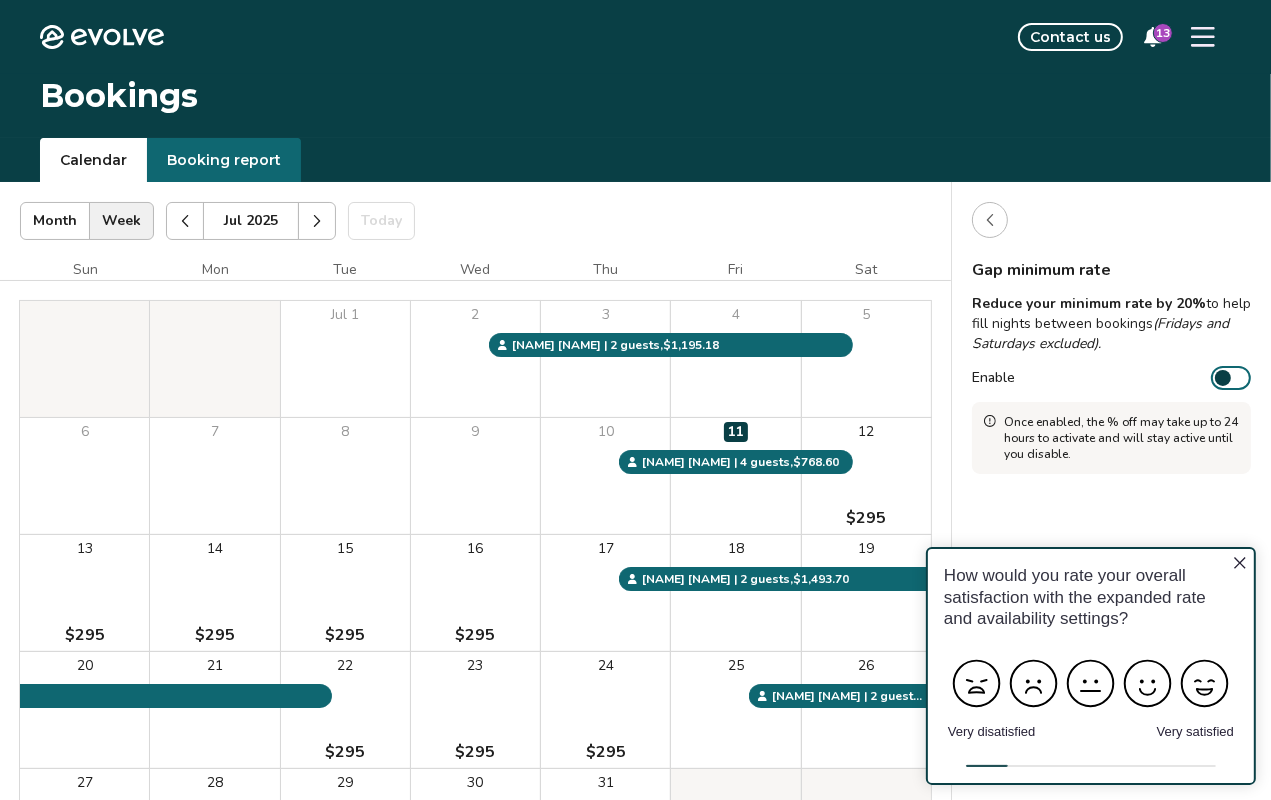 click 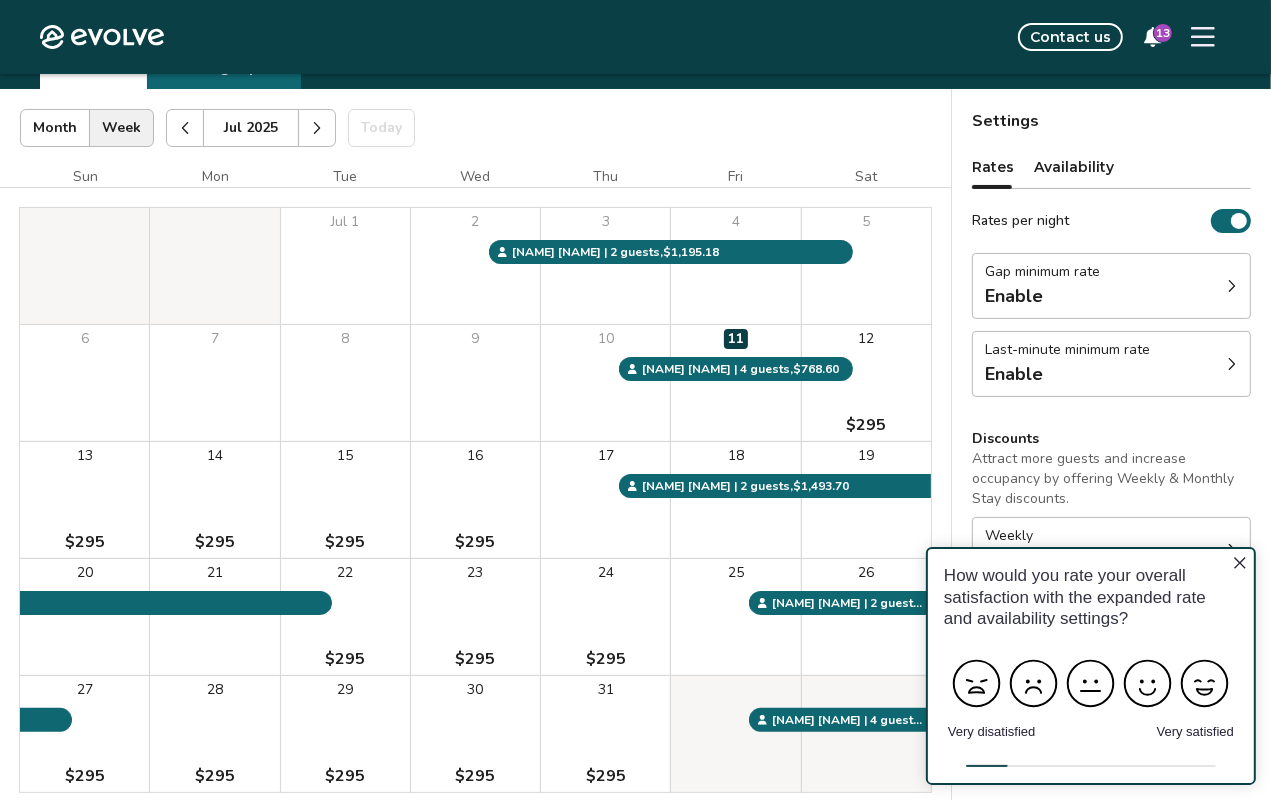 scroll, scrollTop: 100, scrollLeft: 0, axis: vertical 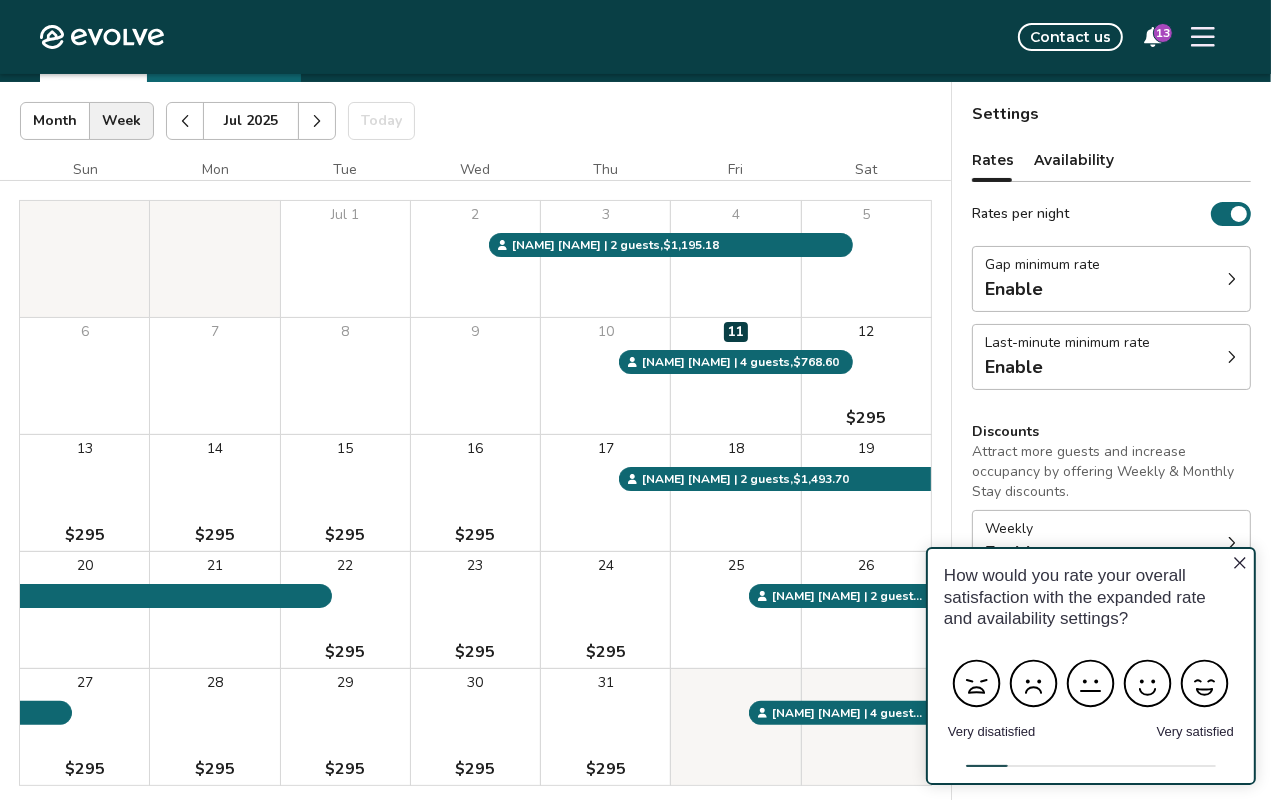 click 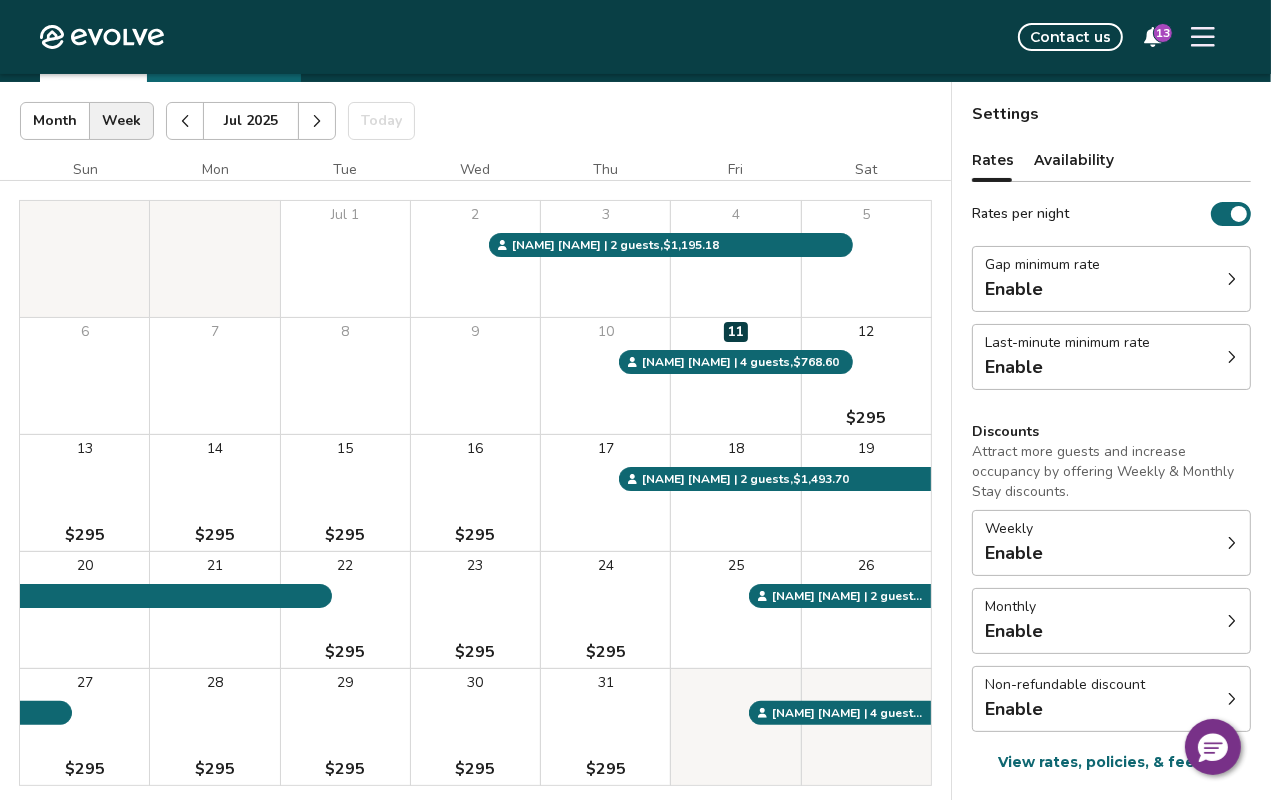click 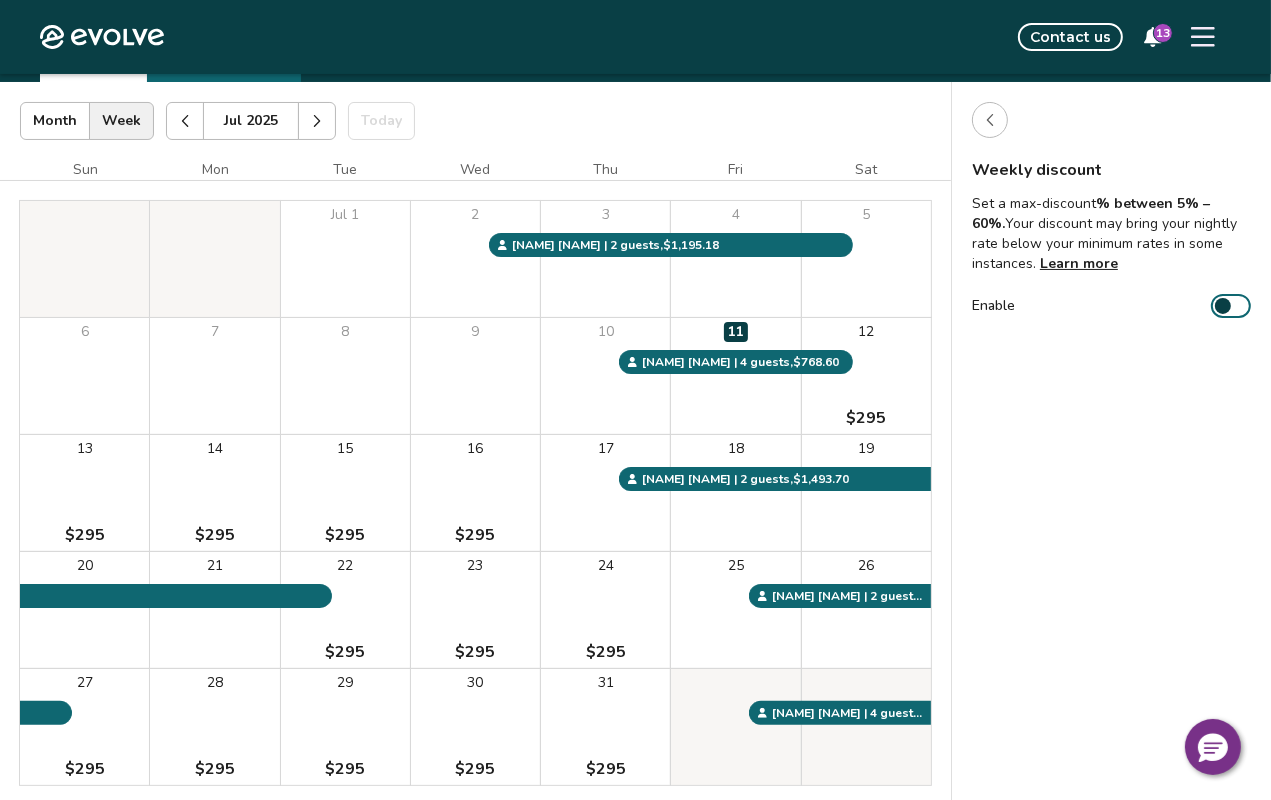 click at bounding box center [1223, 306] 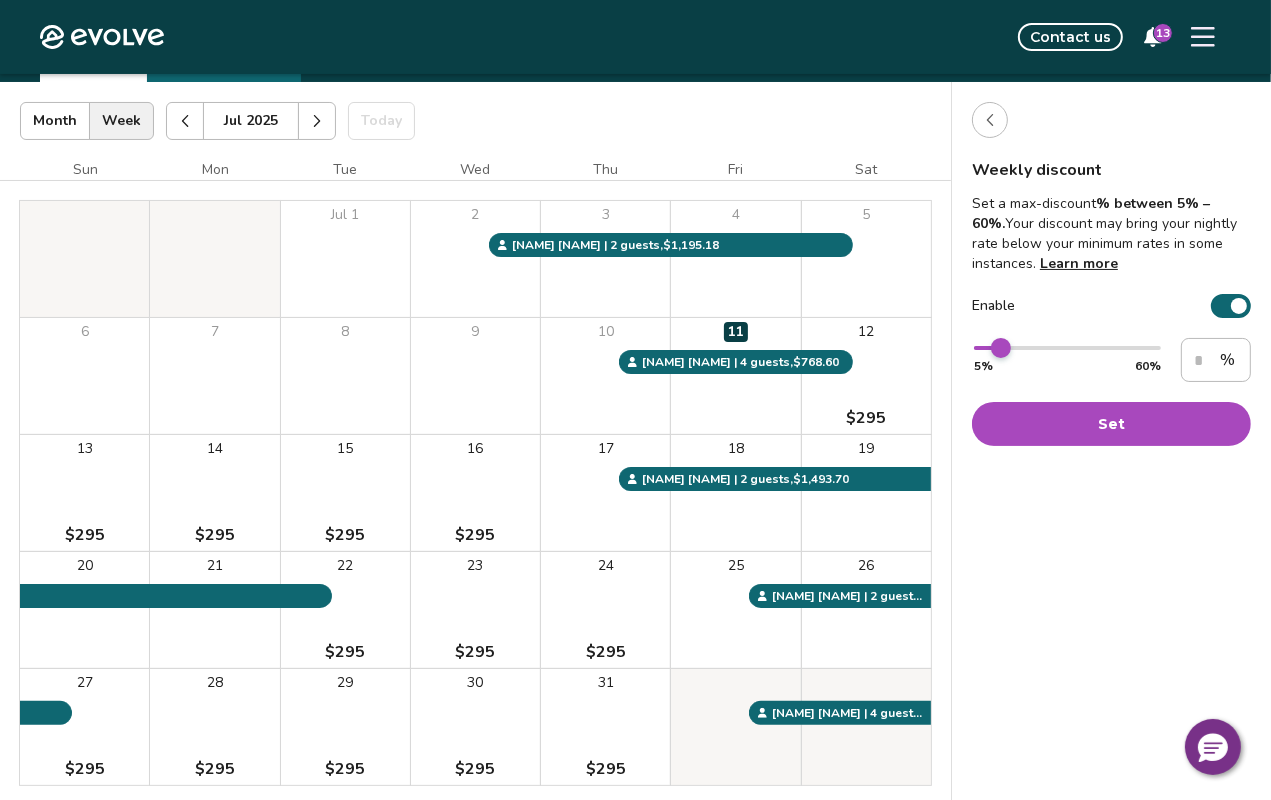 type on "*" 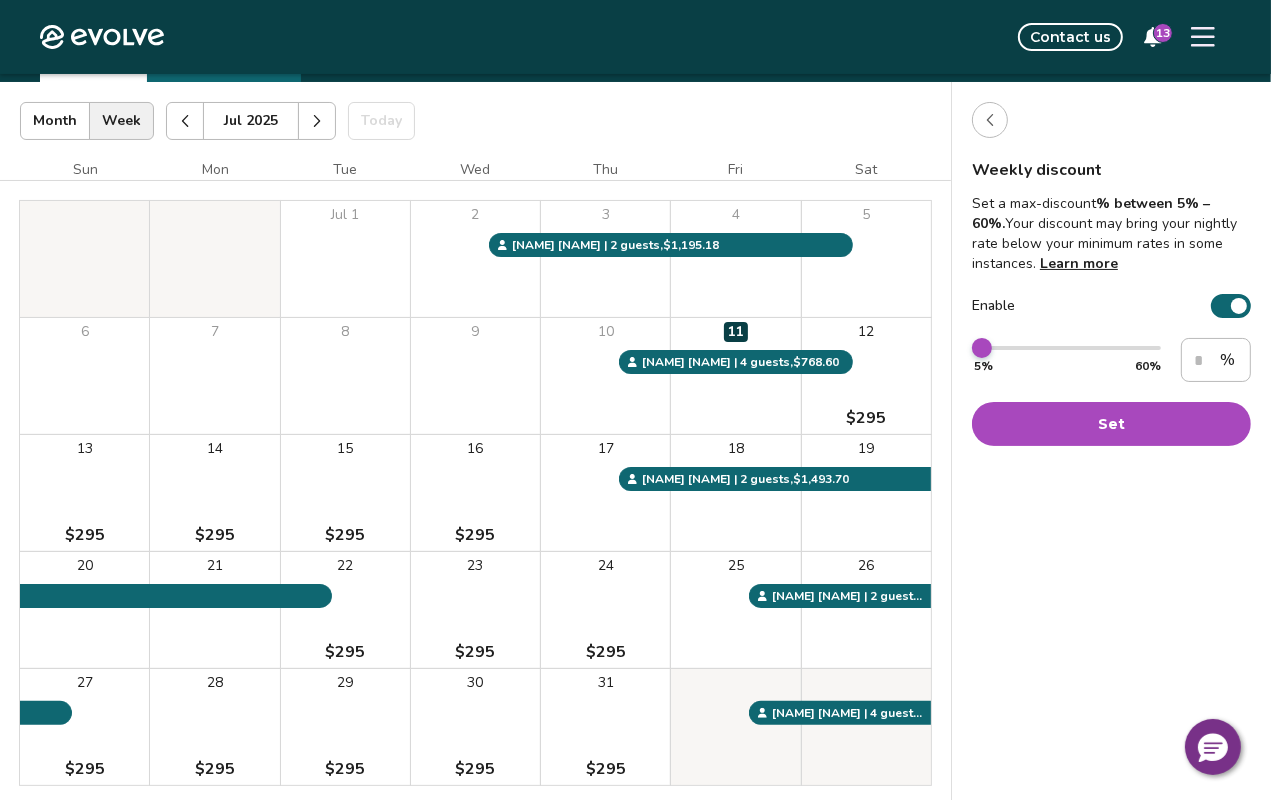 click at bounding box center [982, 348] 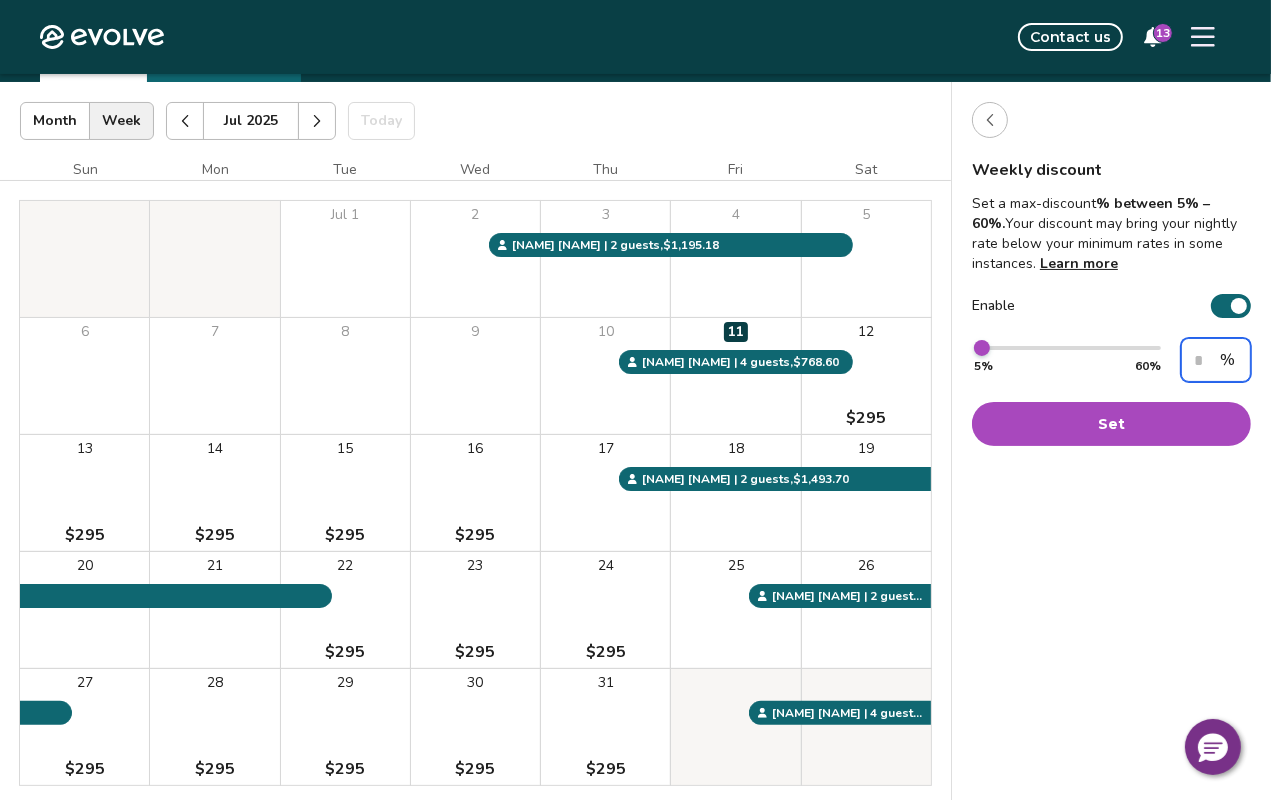 click on "*" at bounding box center (1216, 360) 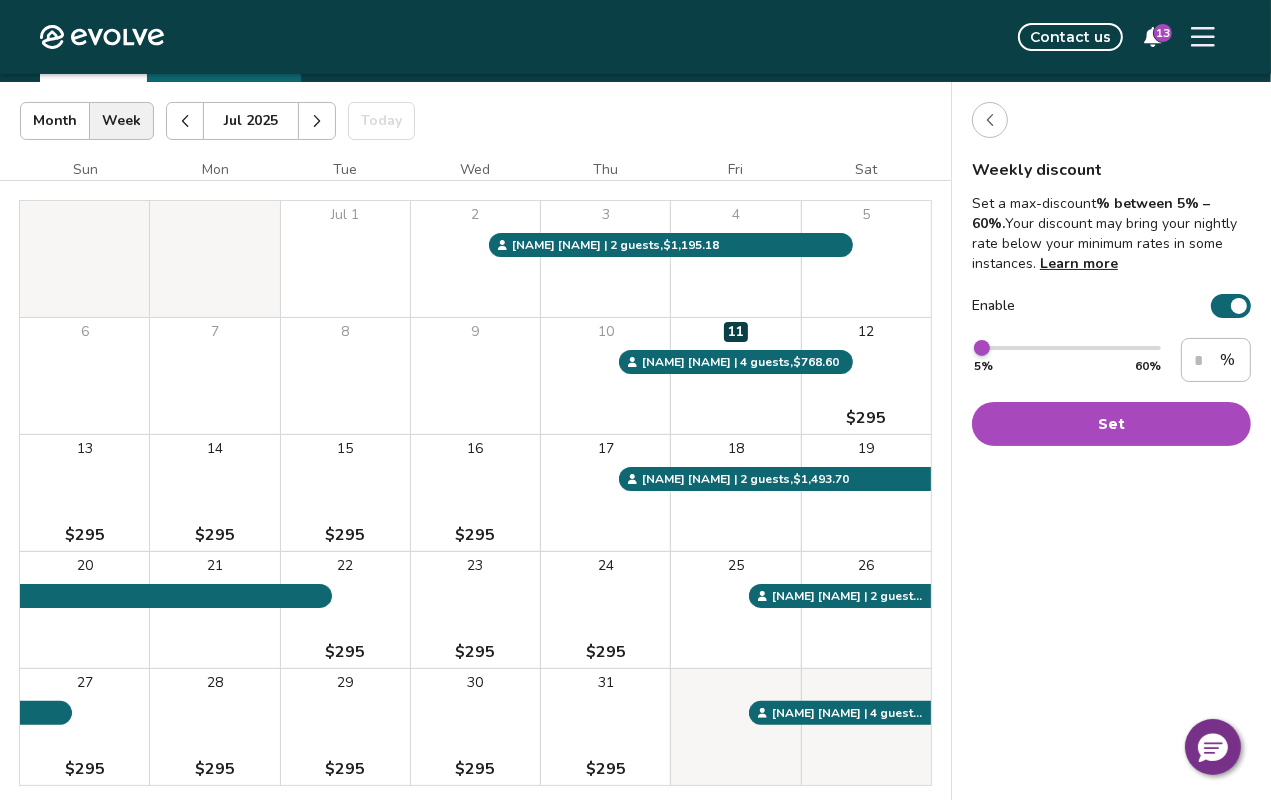 type on "*" 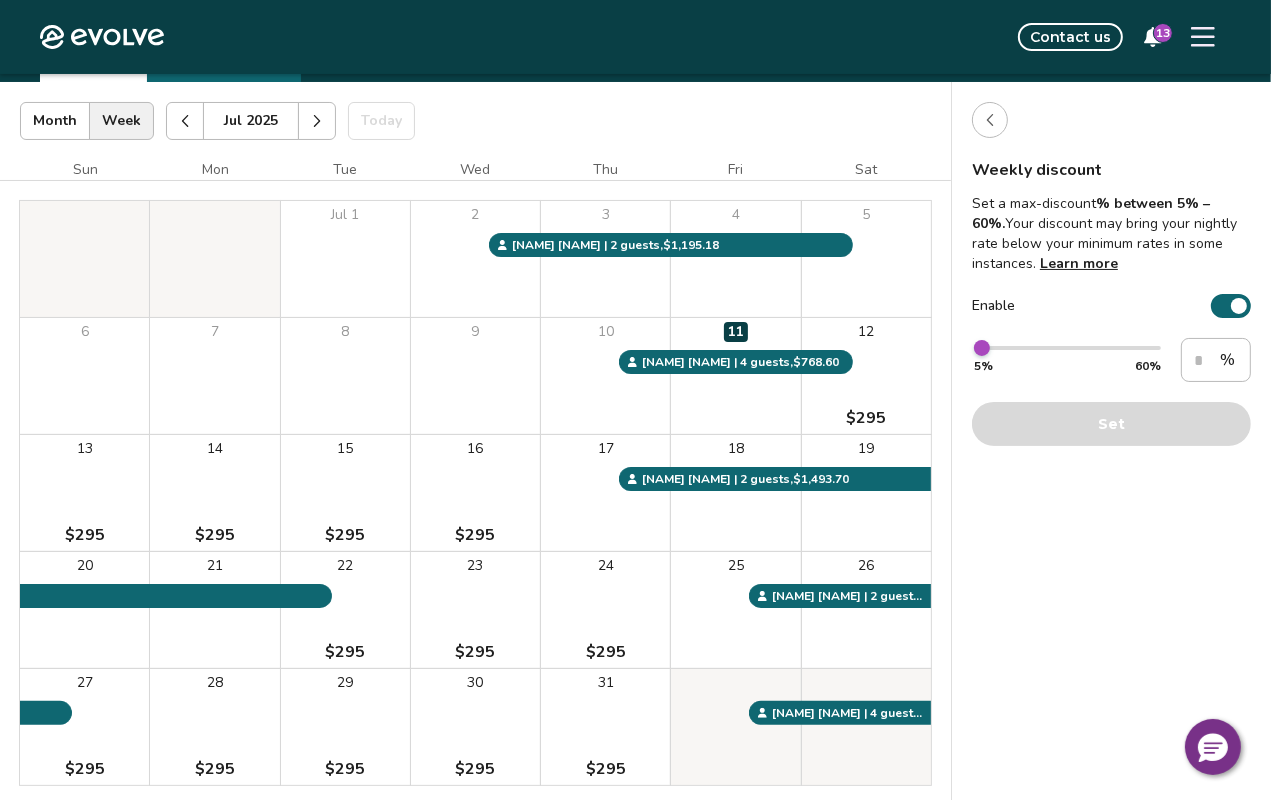 click at bounding box center [1239, 306] 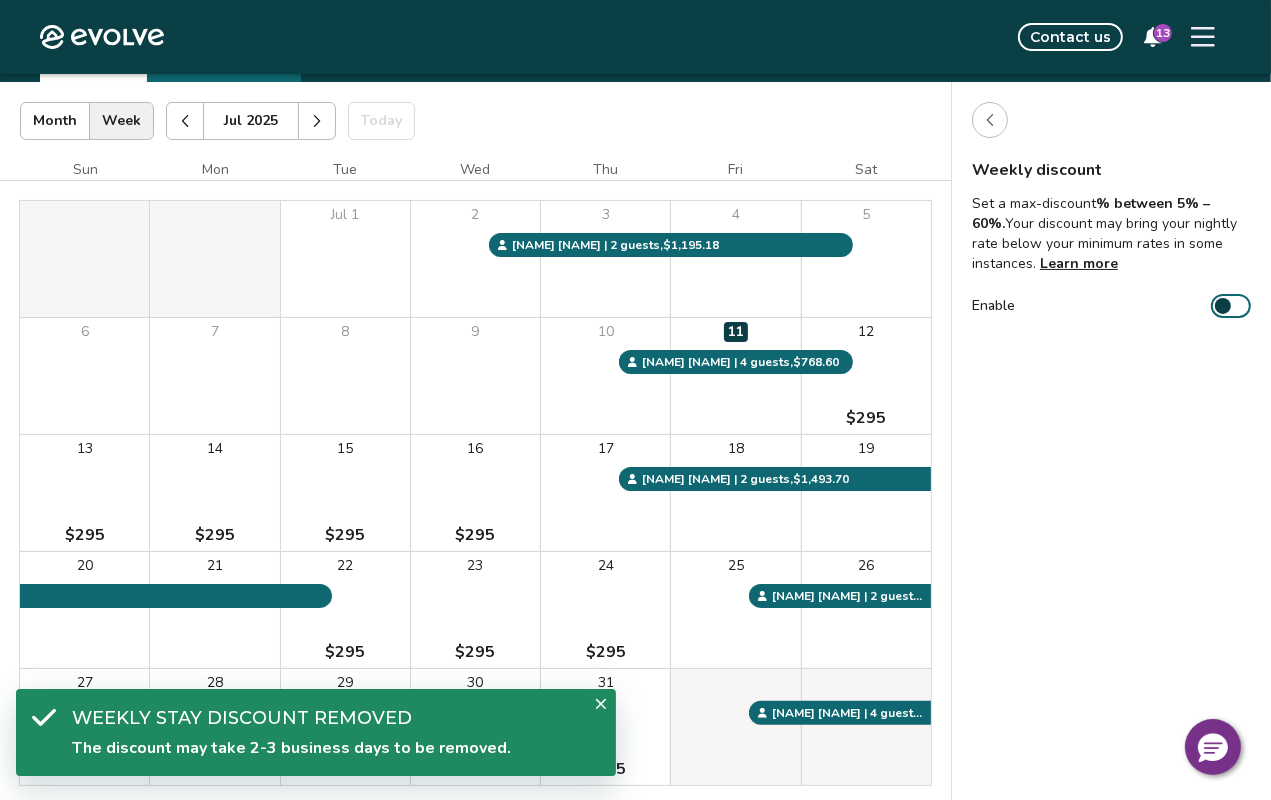 click at bounding box center [1223, 306] 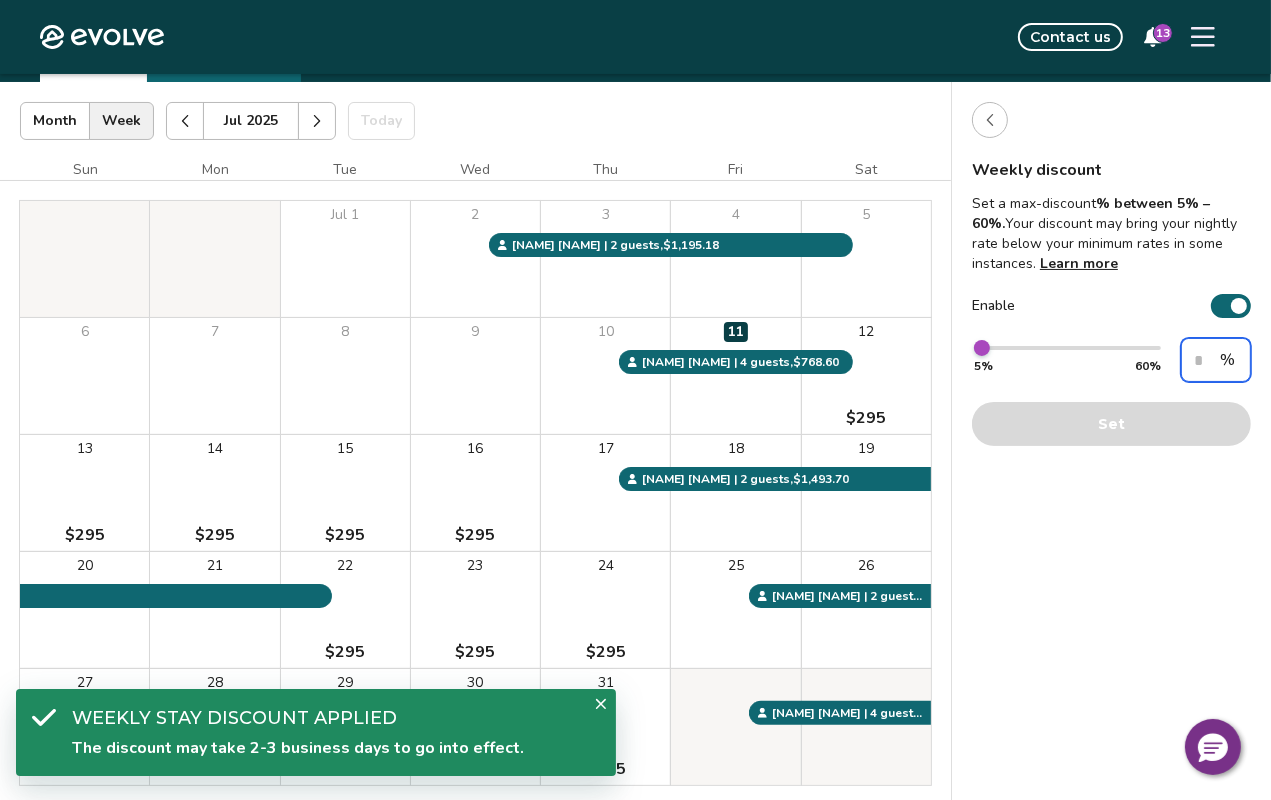 click on "*" at bounding box center [1216, 360] 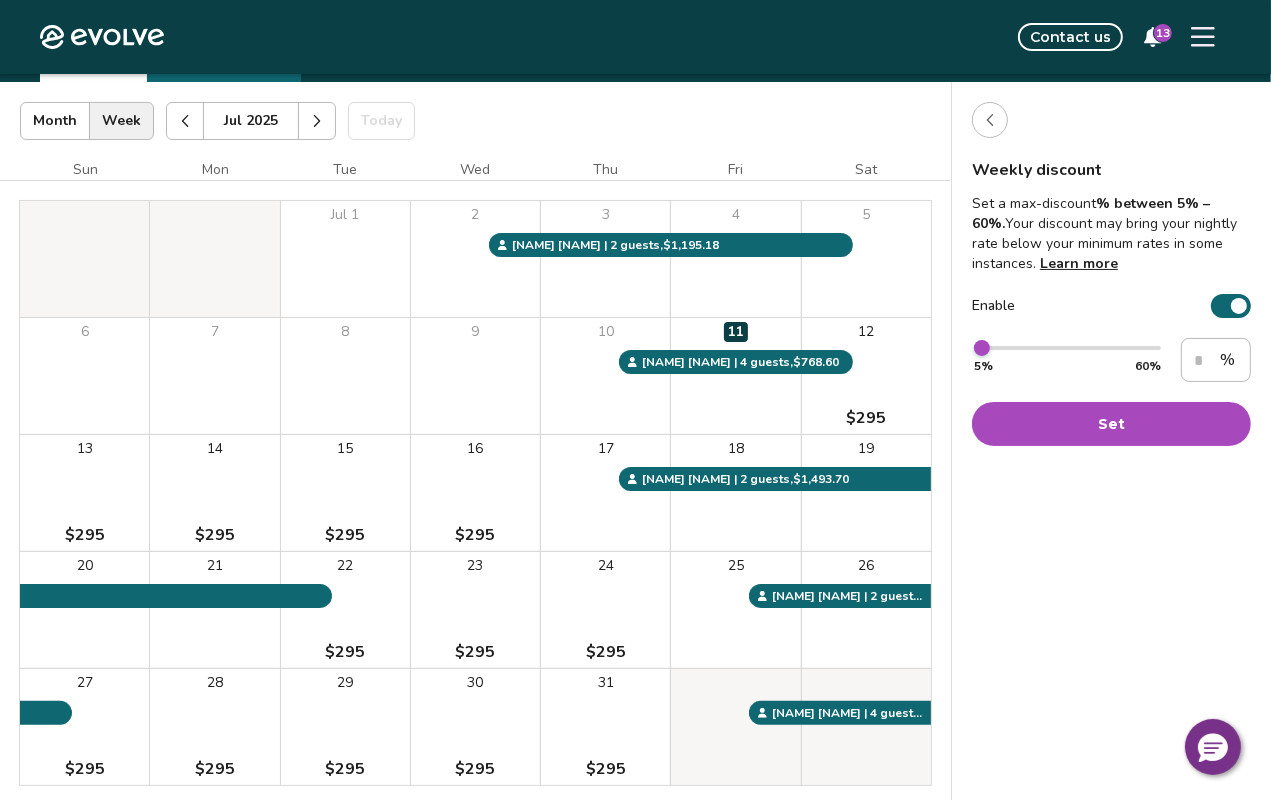click on "Set" at bounding box center [1111, 424] 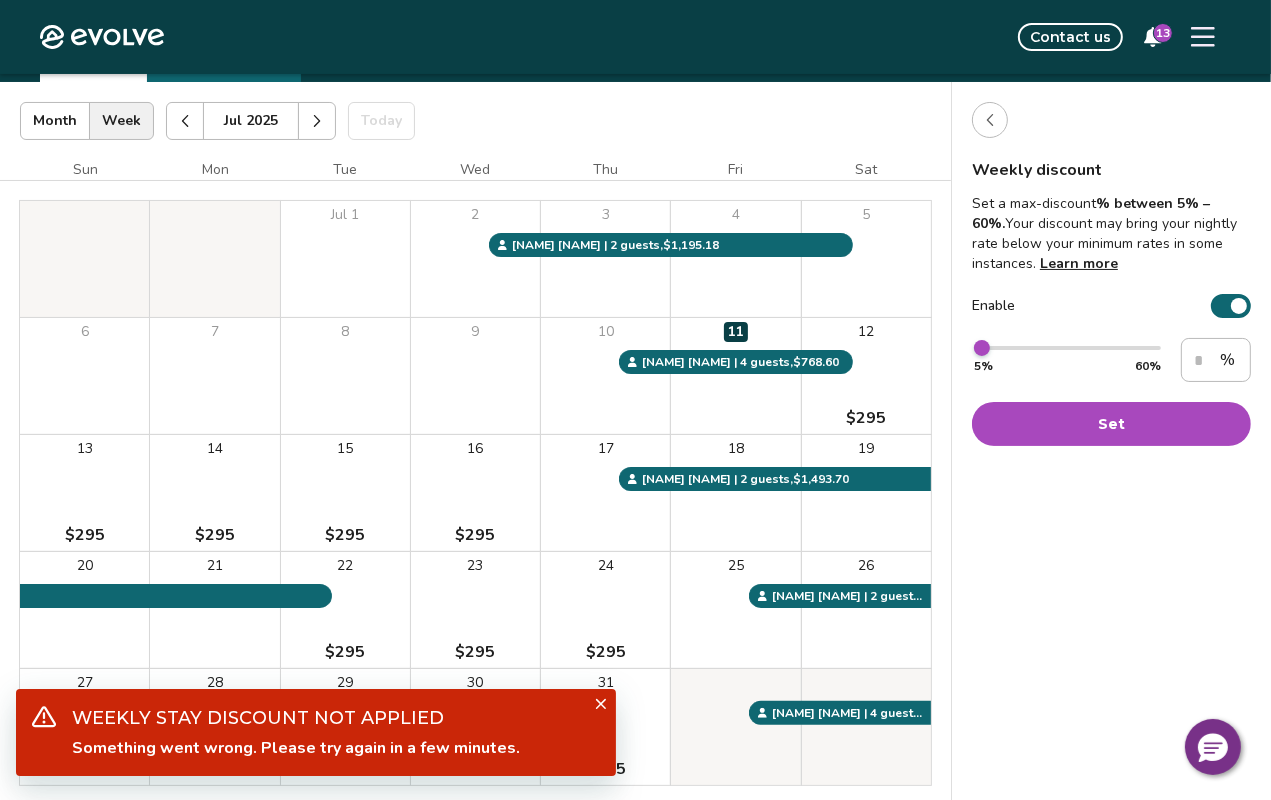 click at bounding box center (990, 120) 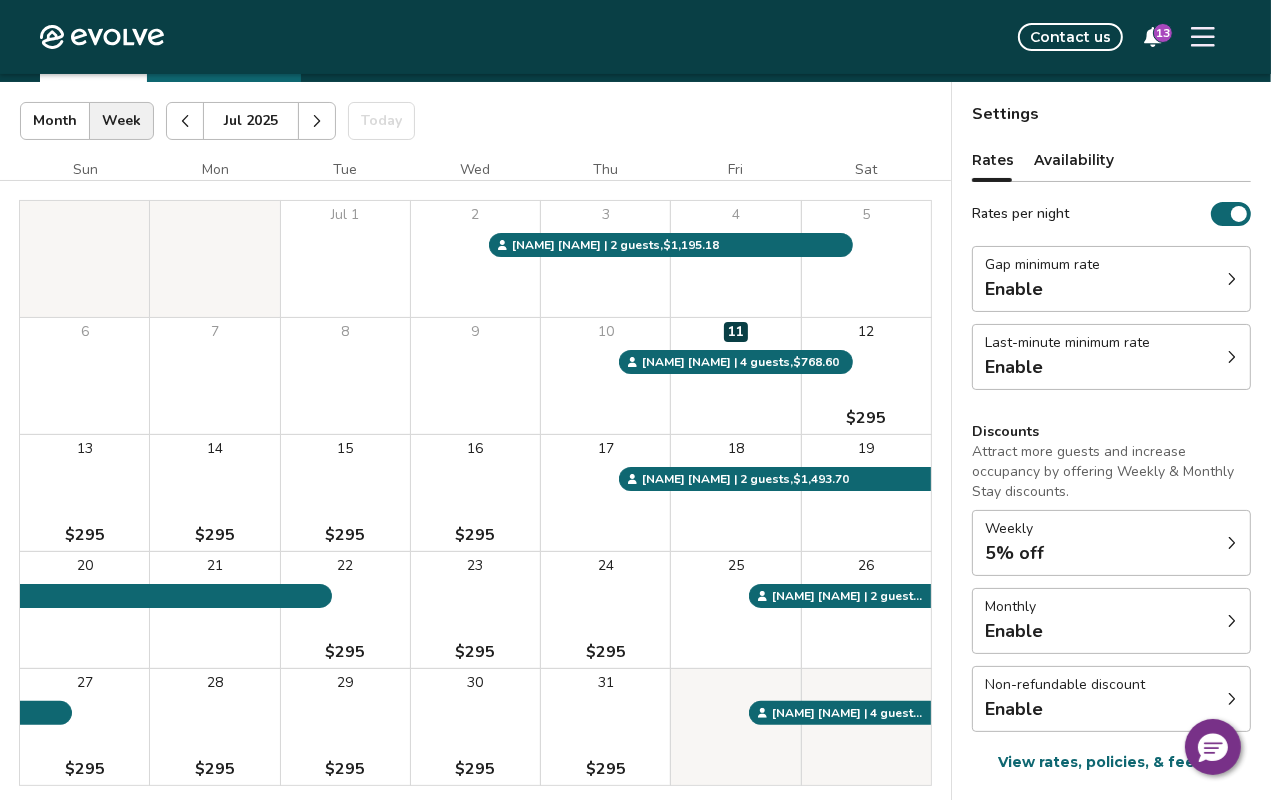 click 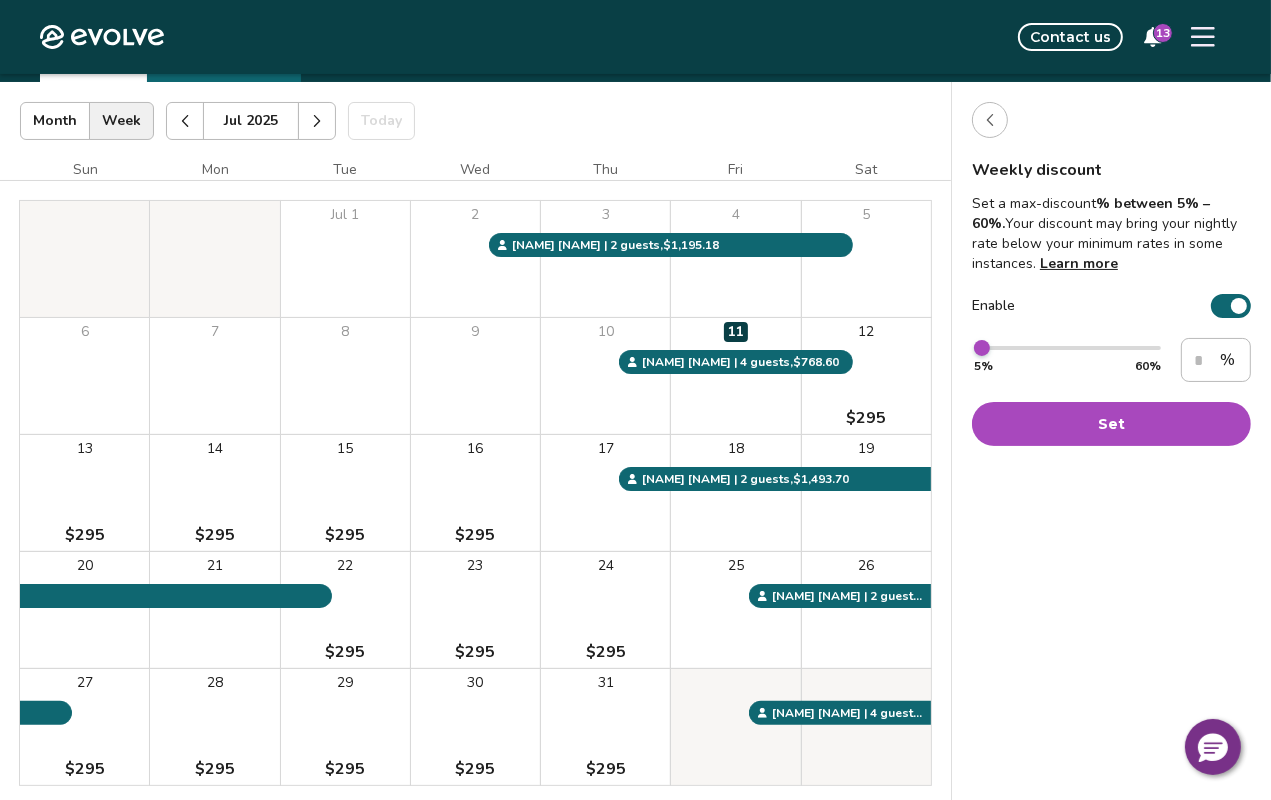 click at bounding box center (1239, 306) 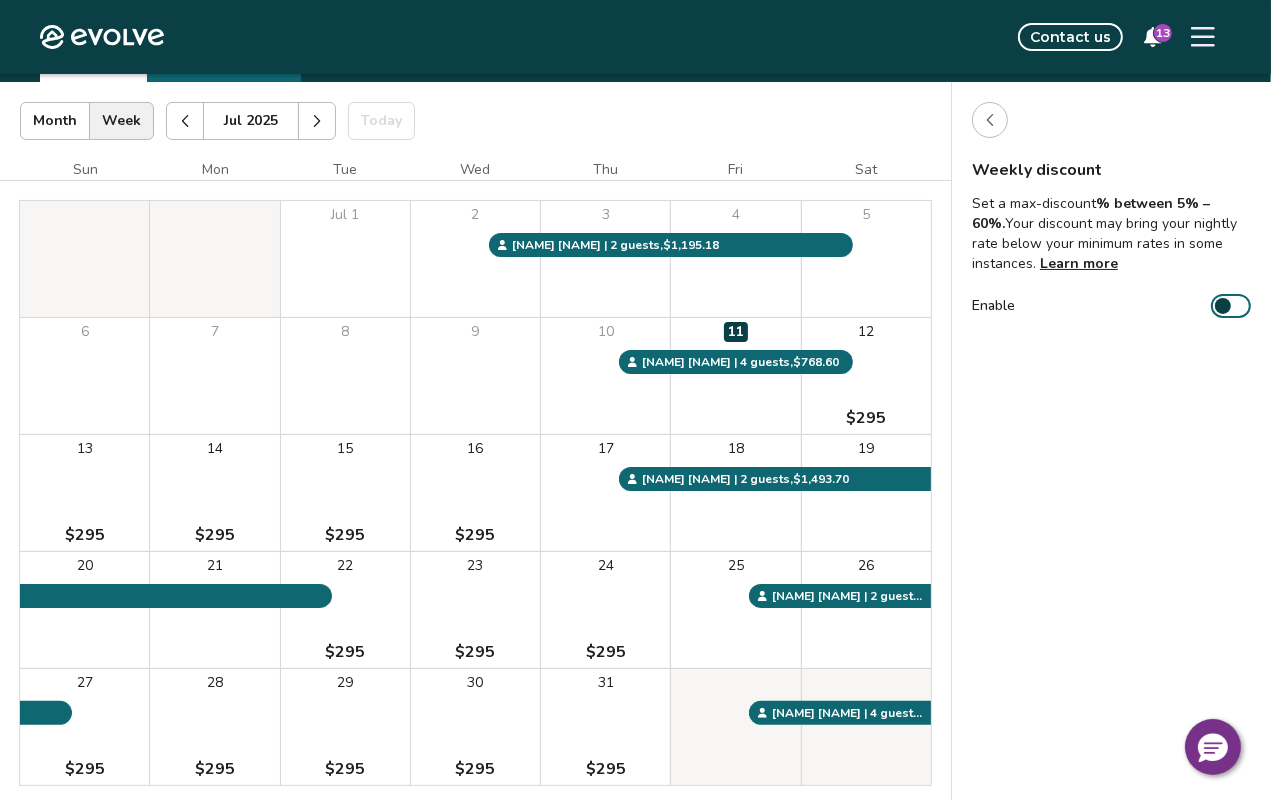 click 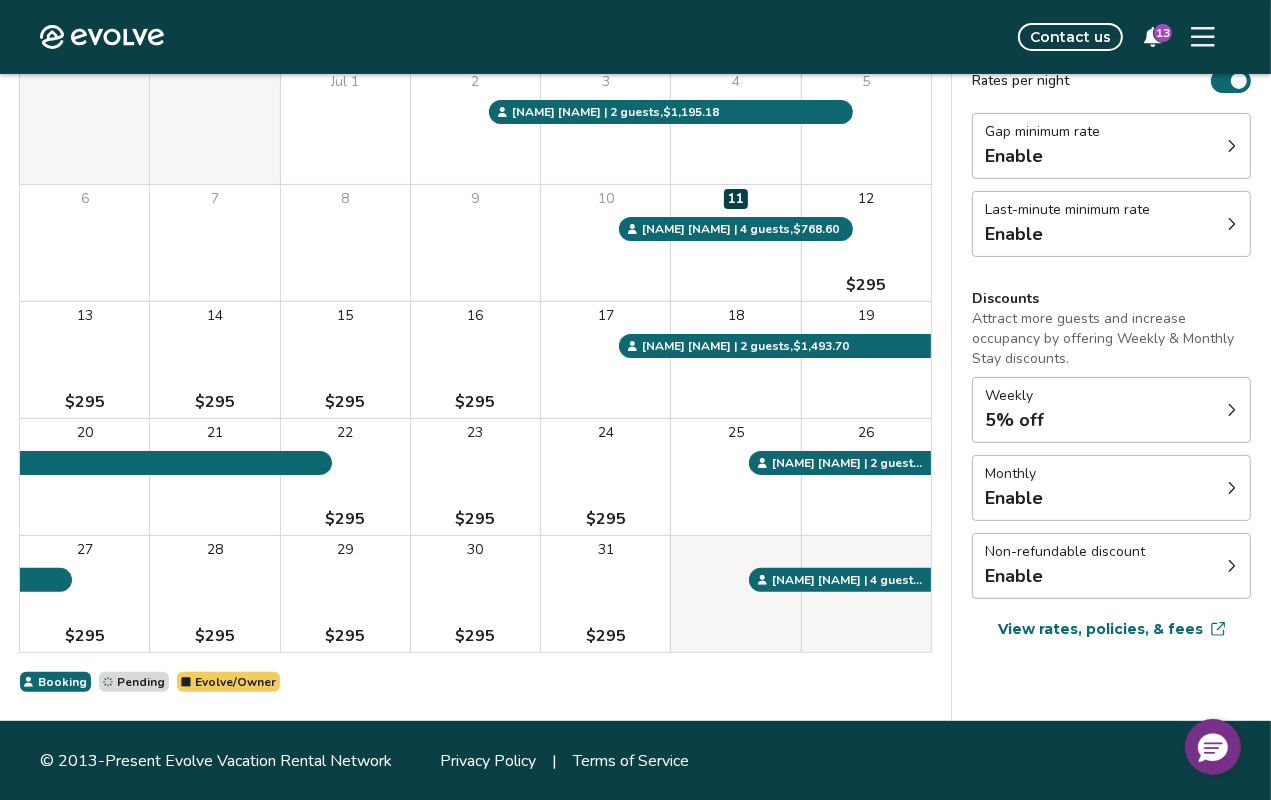 scroll, scrollTop: 234, scrollLeft: 0, axis: vertical 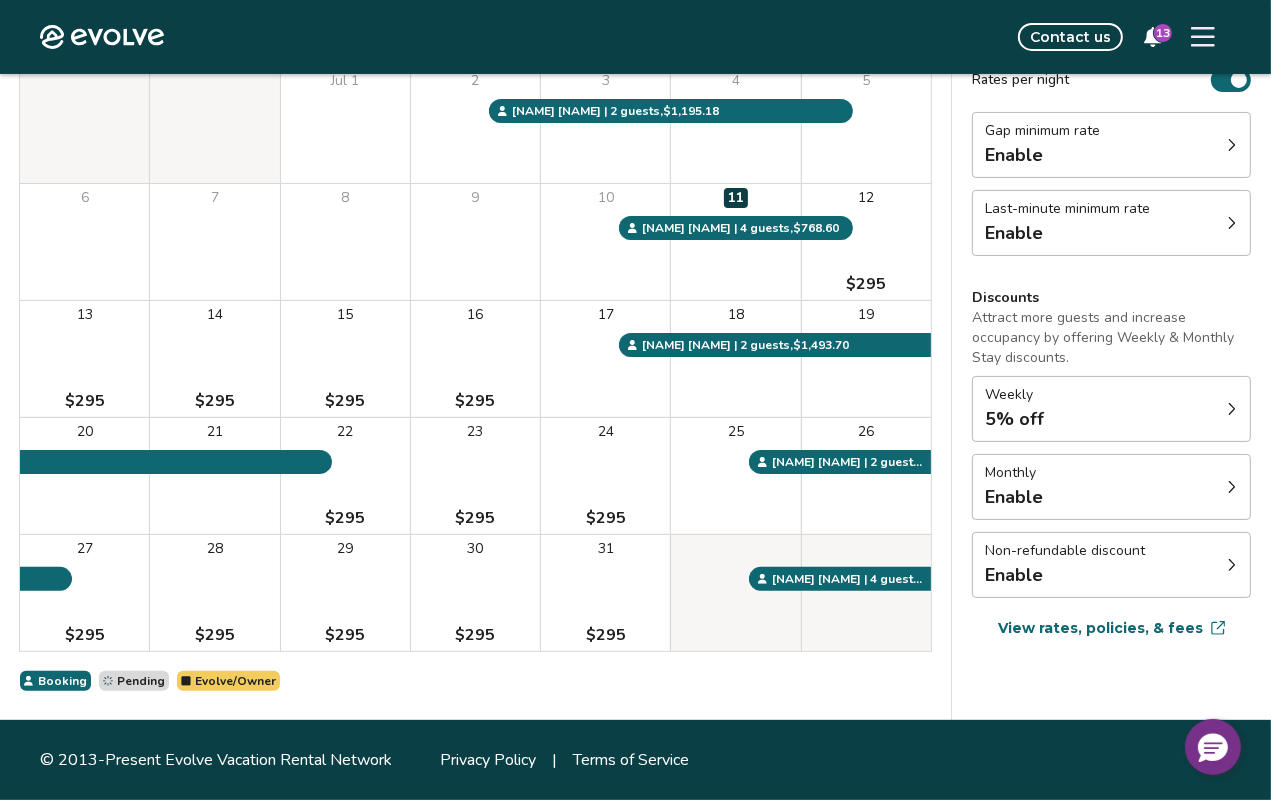 click on "Non-refundable discount Enable" at bounding box center [1111, 565] 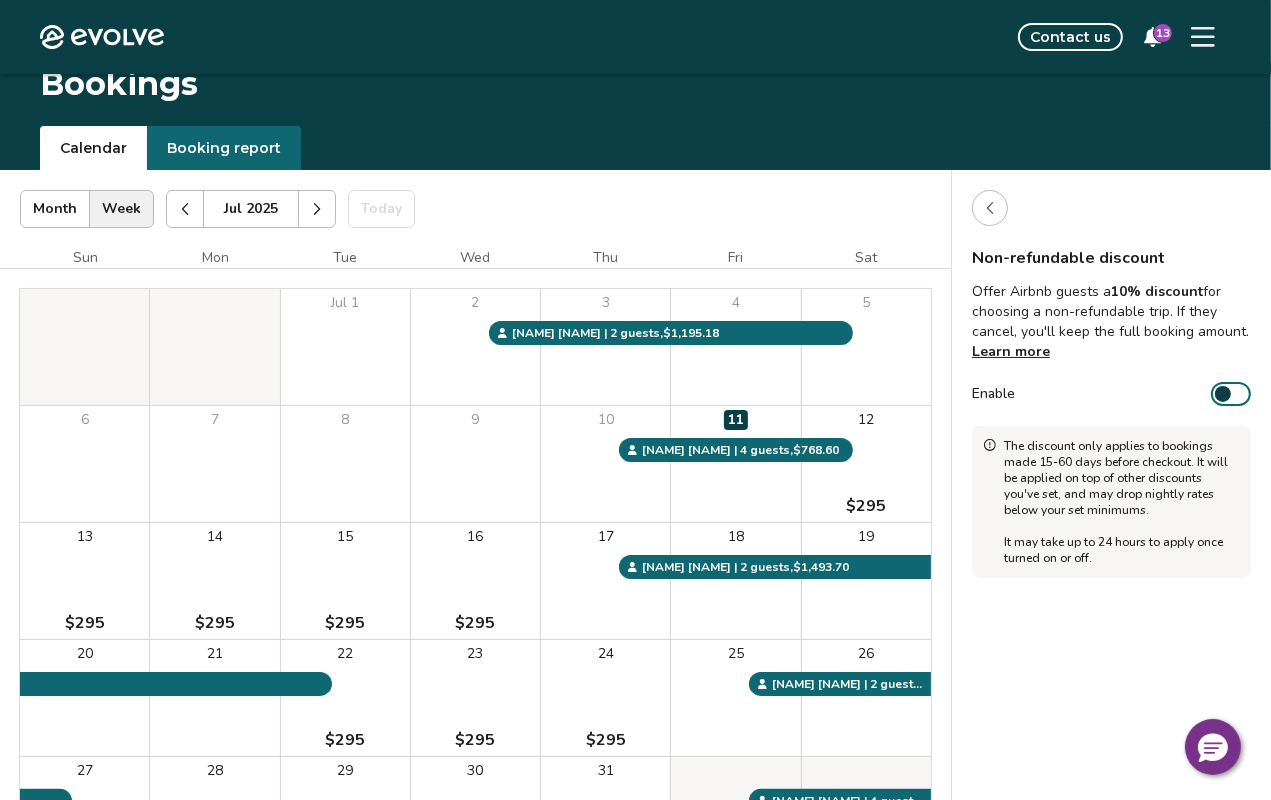 scroll, scrollTop: 0, scrollLeft: 0, axis: both 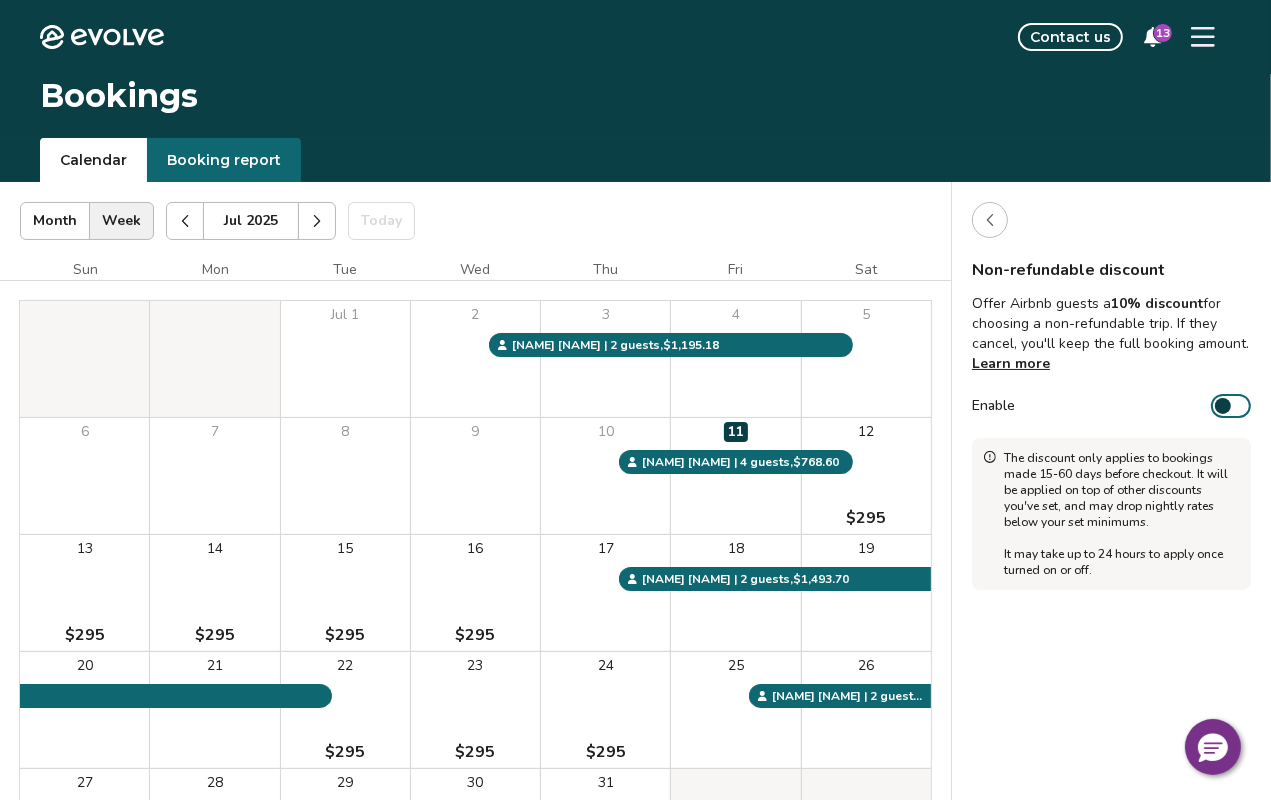 click 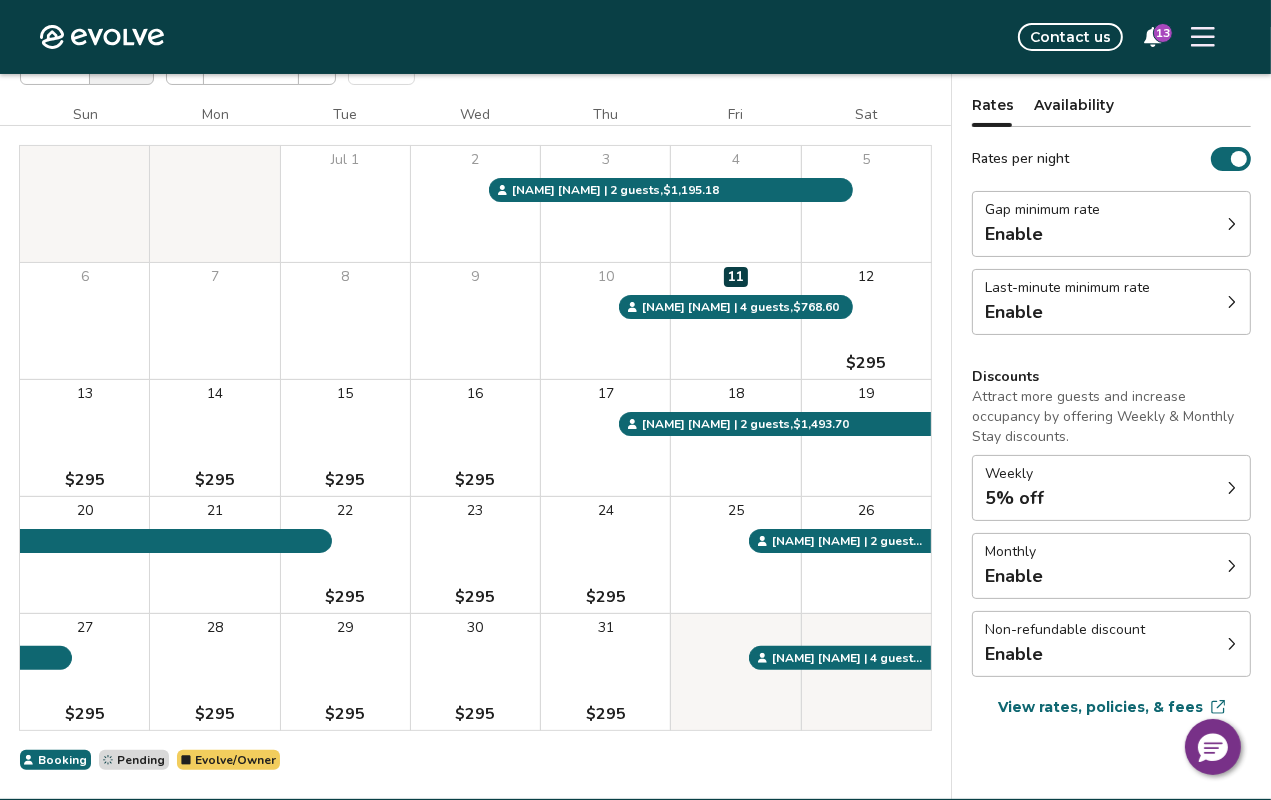 scroll, scrollTop: 75, scrollLeft: 0, axis: vertical 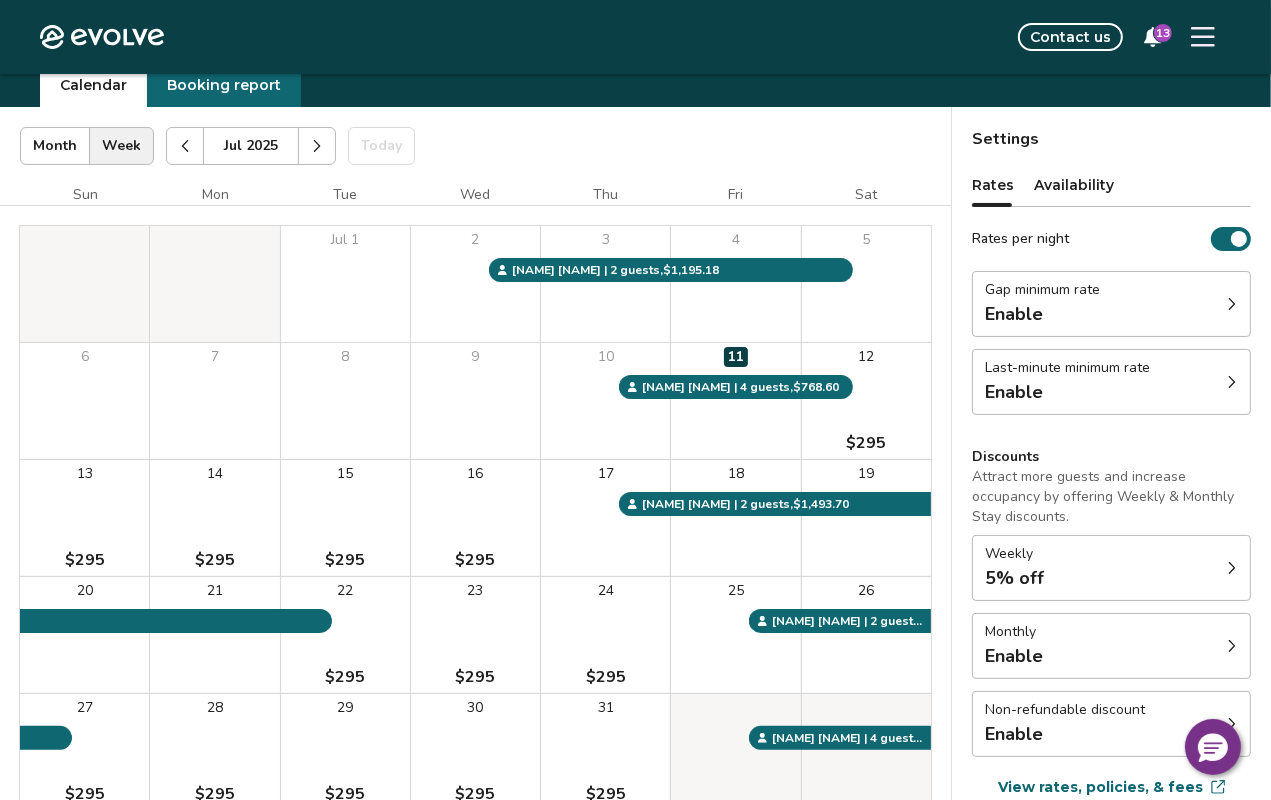click on "Availability" at bounding box center [1074, 185] 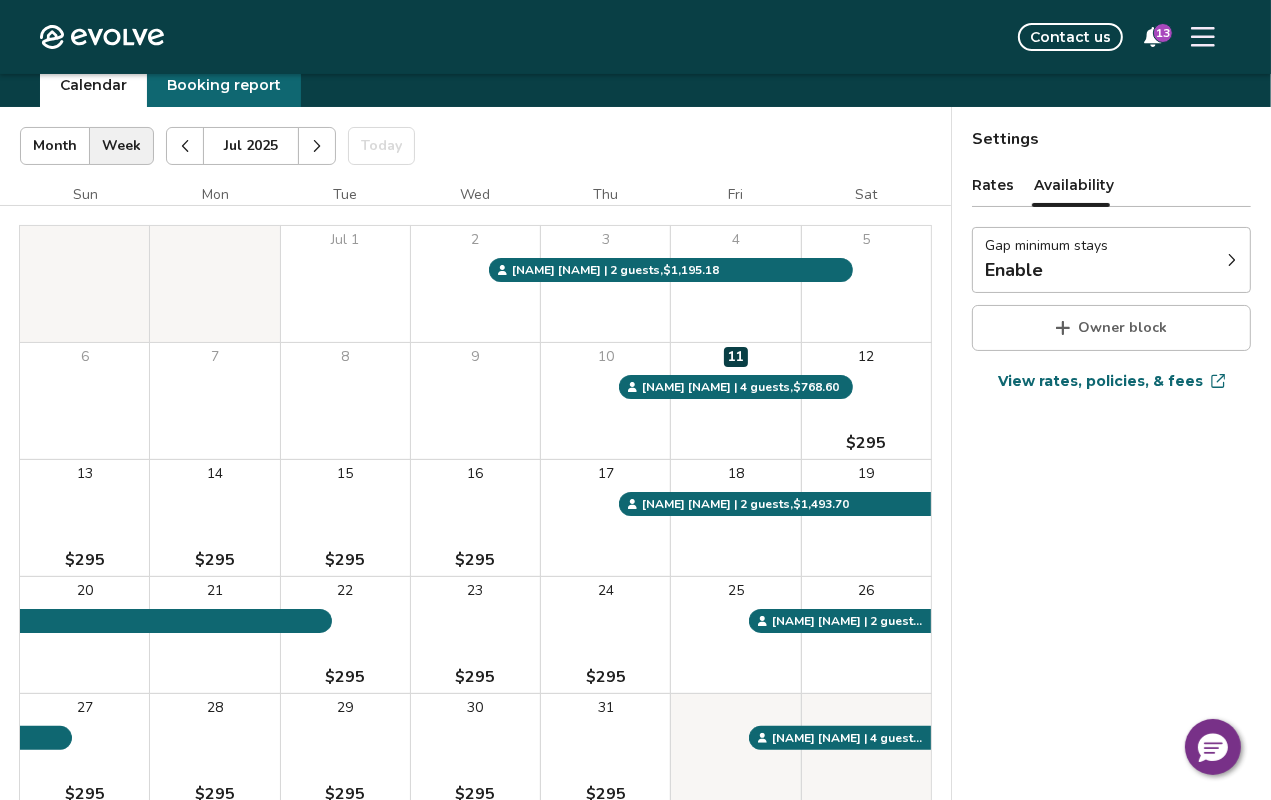 click 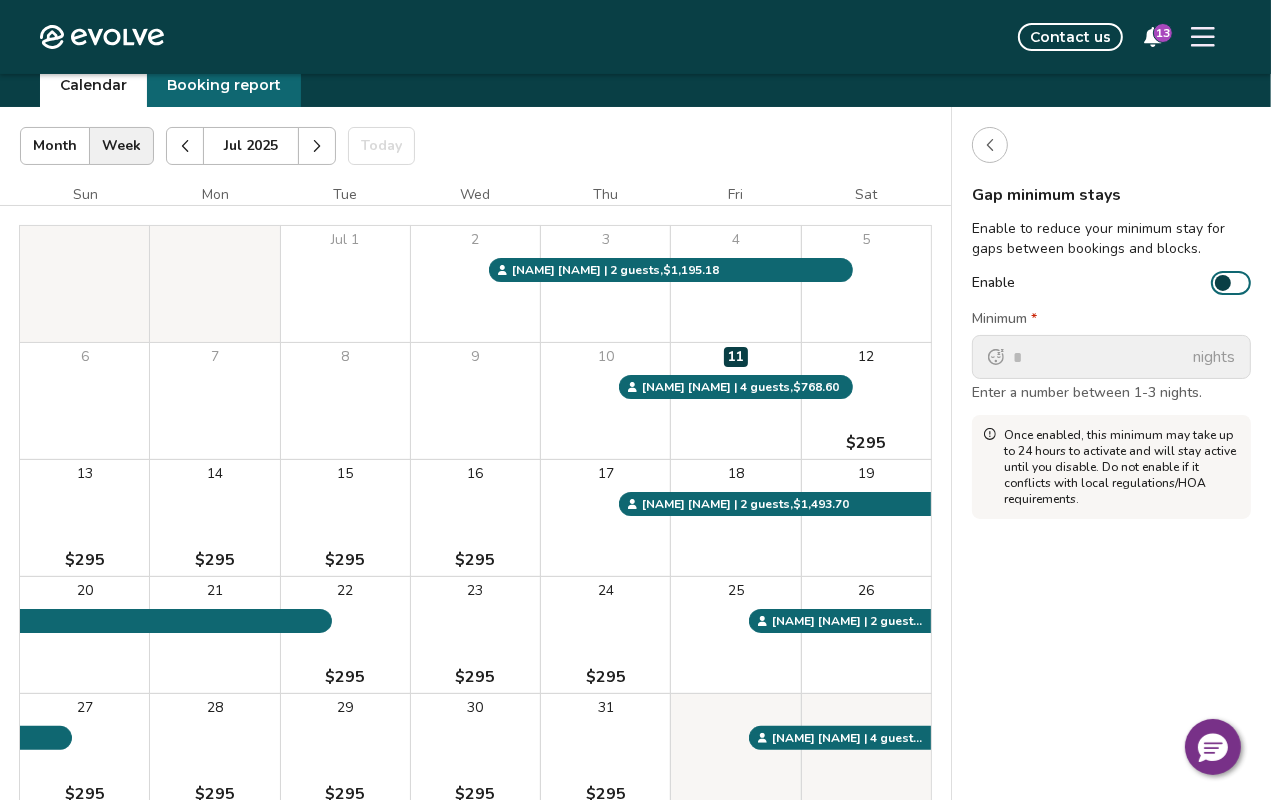 drag, startPoint x: 1215, startPoint y: 279, endPoint x: 1250, endPoint y: 287, distance: 35.902645 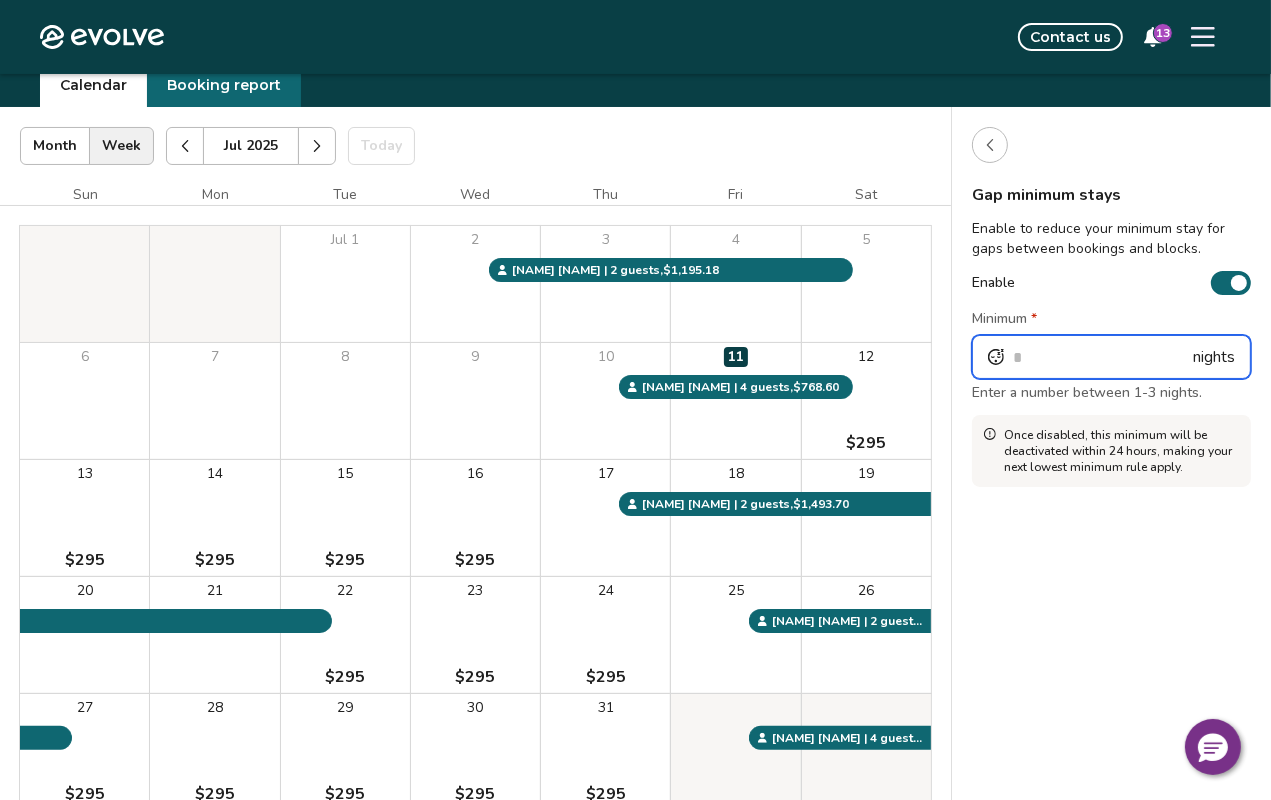 click on "*" at bounding box center [1111, 357] 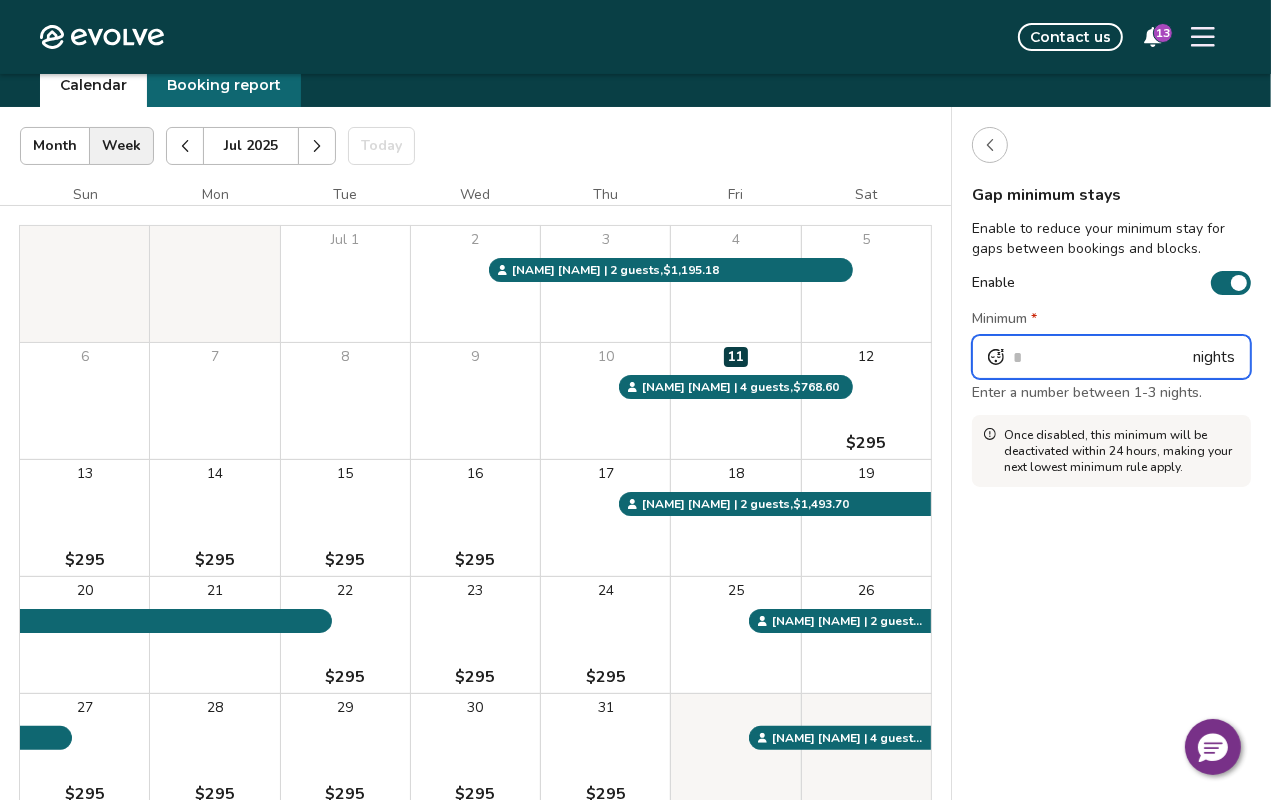 type on "*" 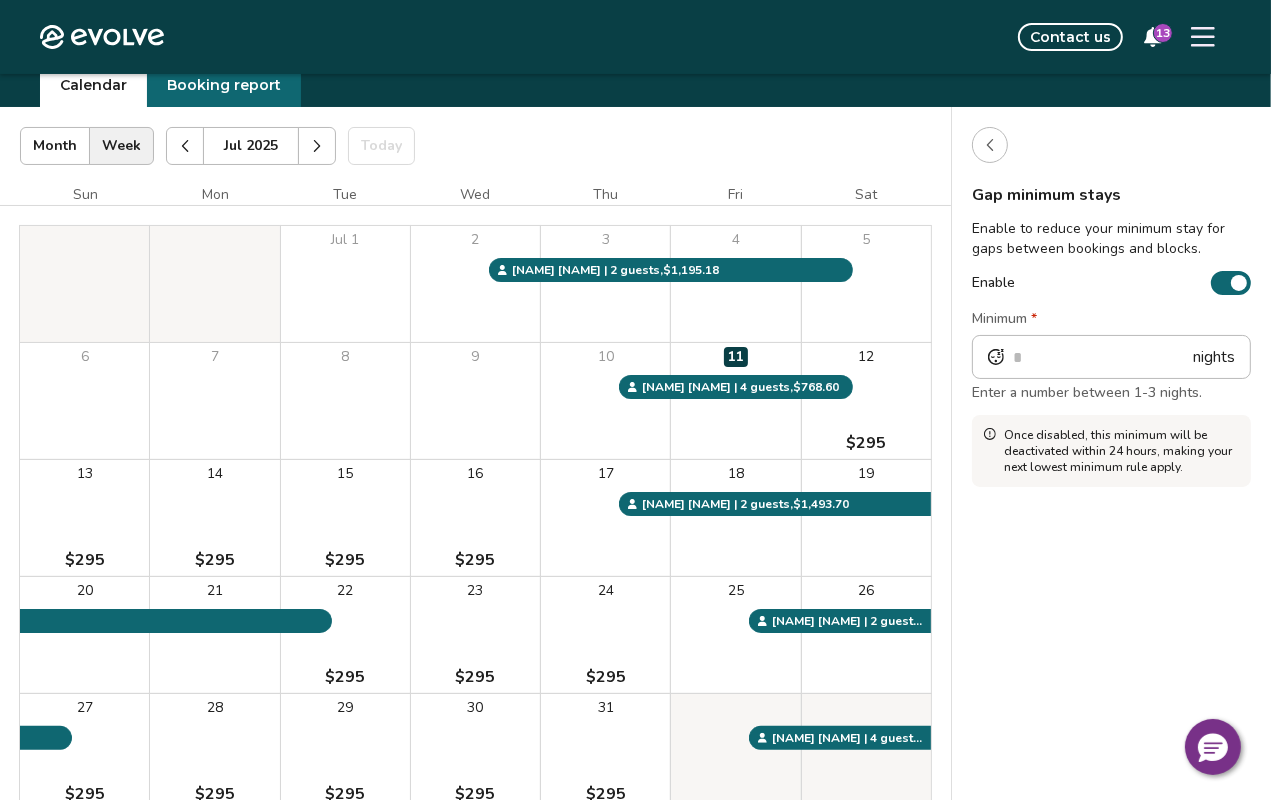 click at bounding box center (990, 145) 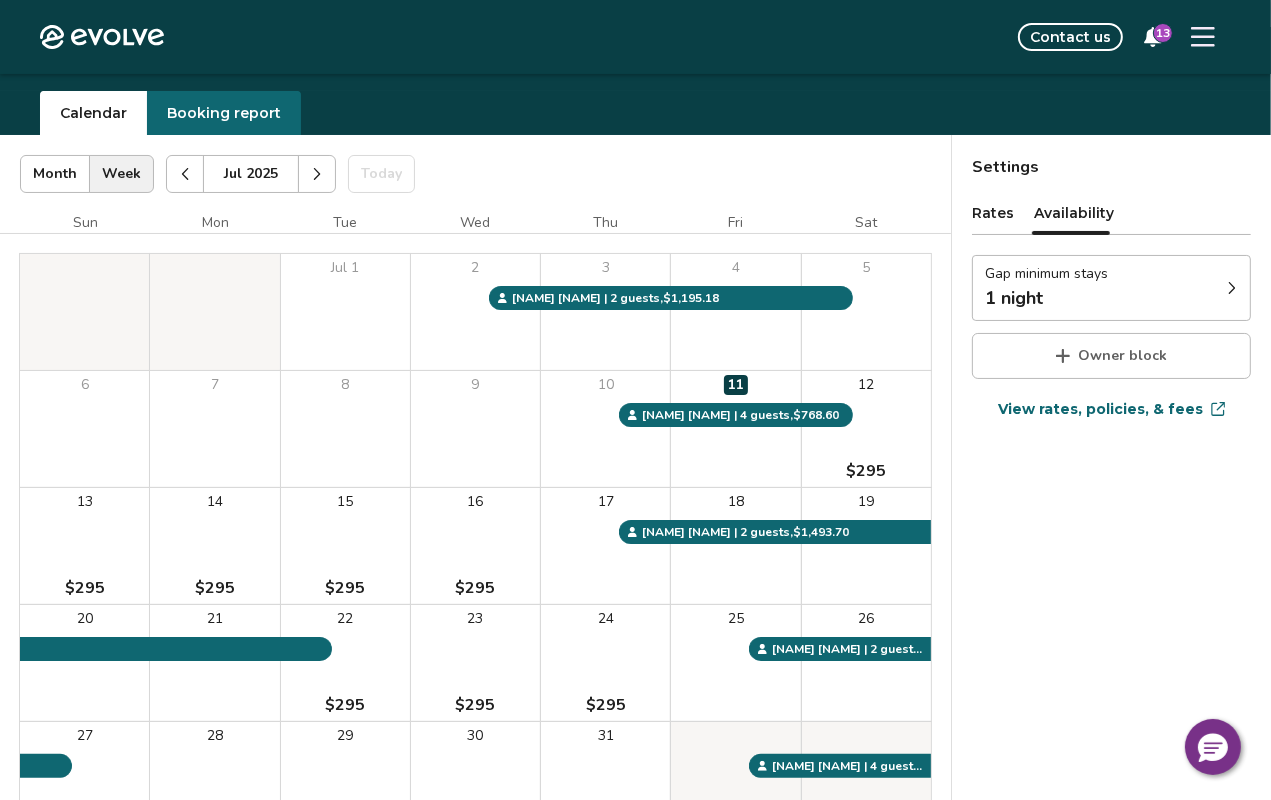scroll, scrollTop: 0, scrollLeft: 0, axis: both 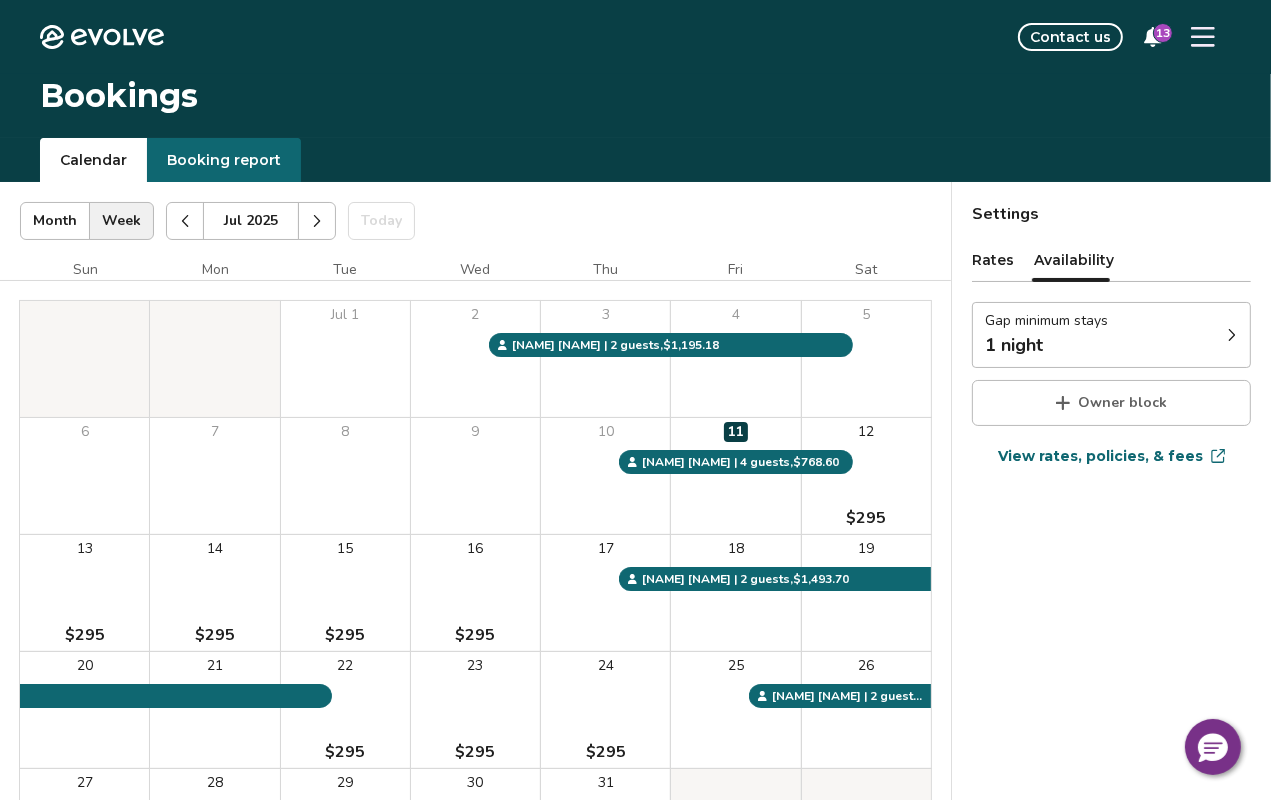 click on "Rates" at bounding box center (993, 260) 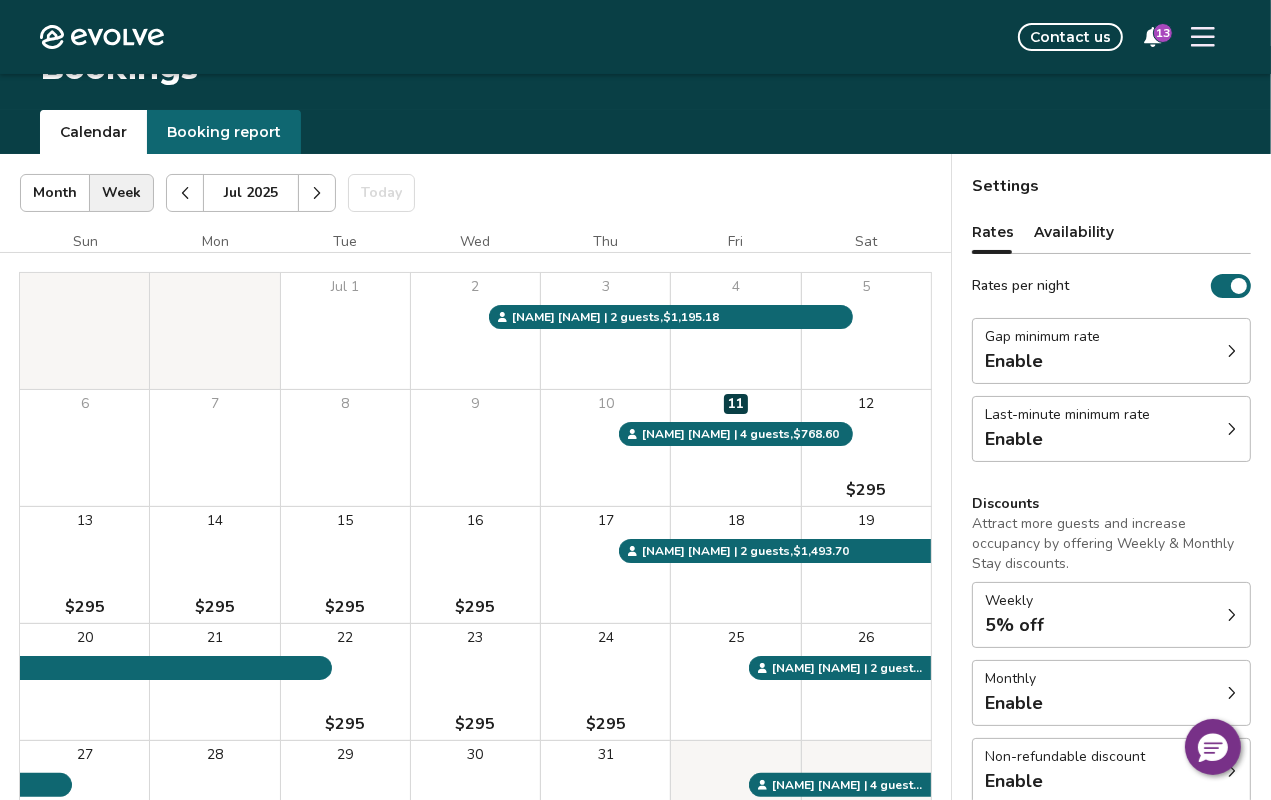 scroll, scrollTop: 50, scrollLeft: 0, axis: vertical 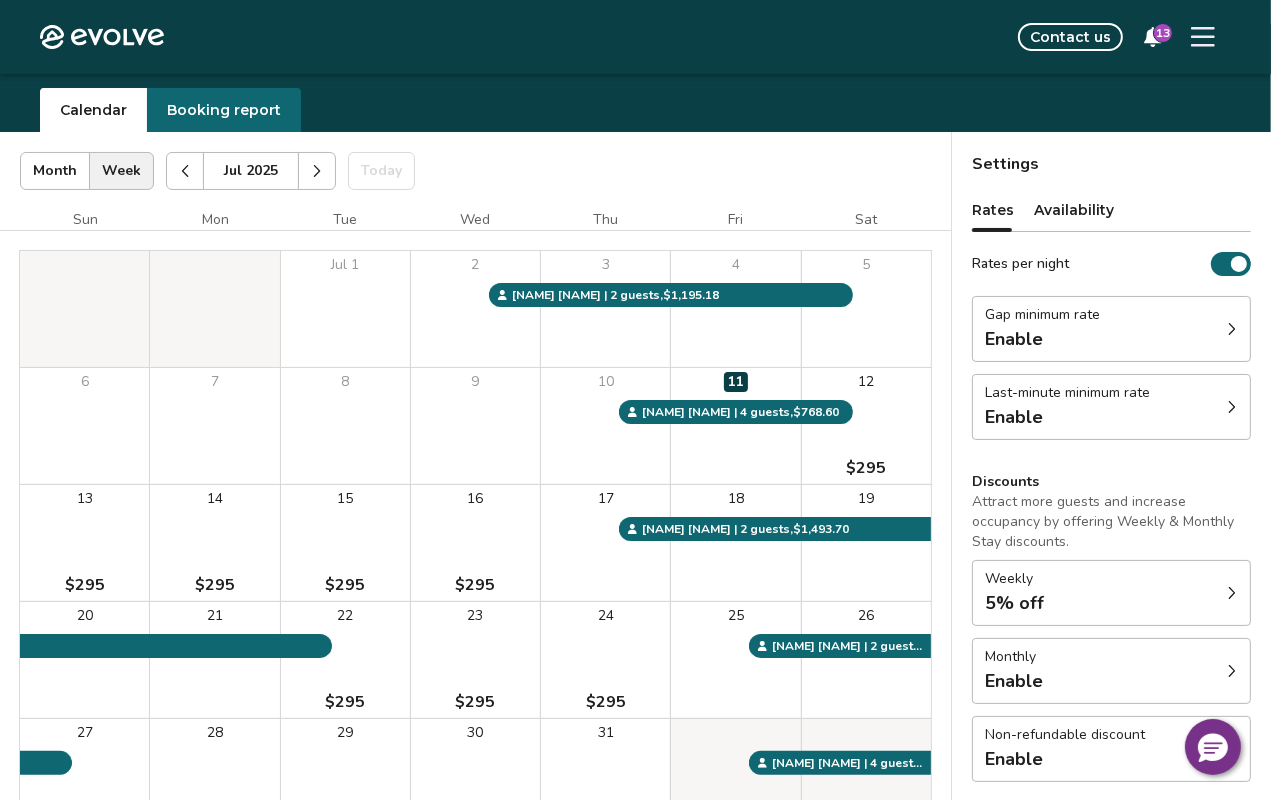 click 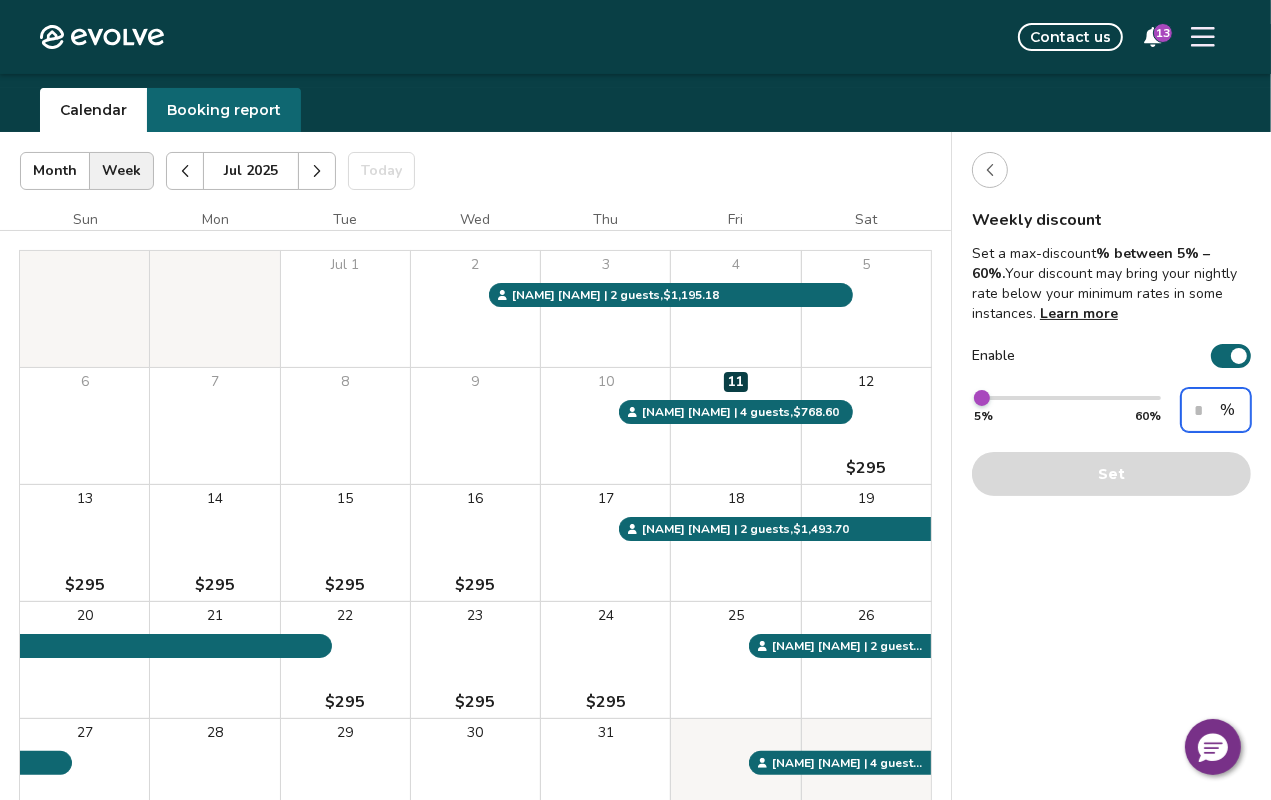 click on "*" at bounding box center [1216, 410] 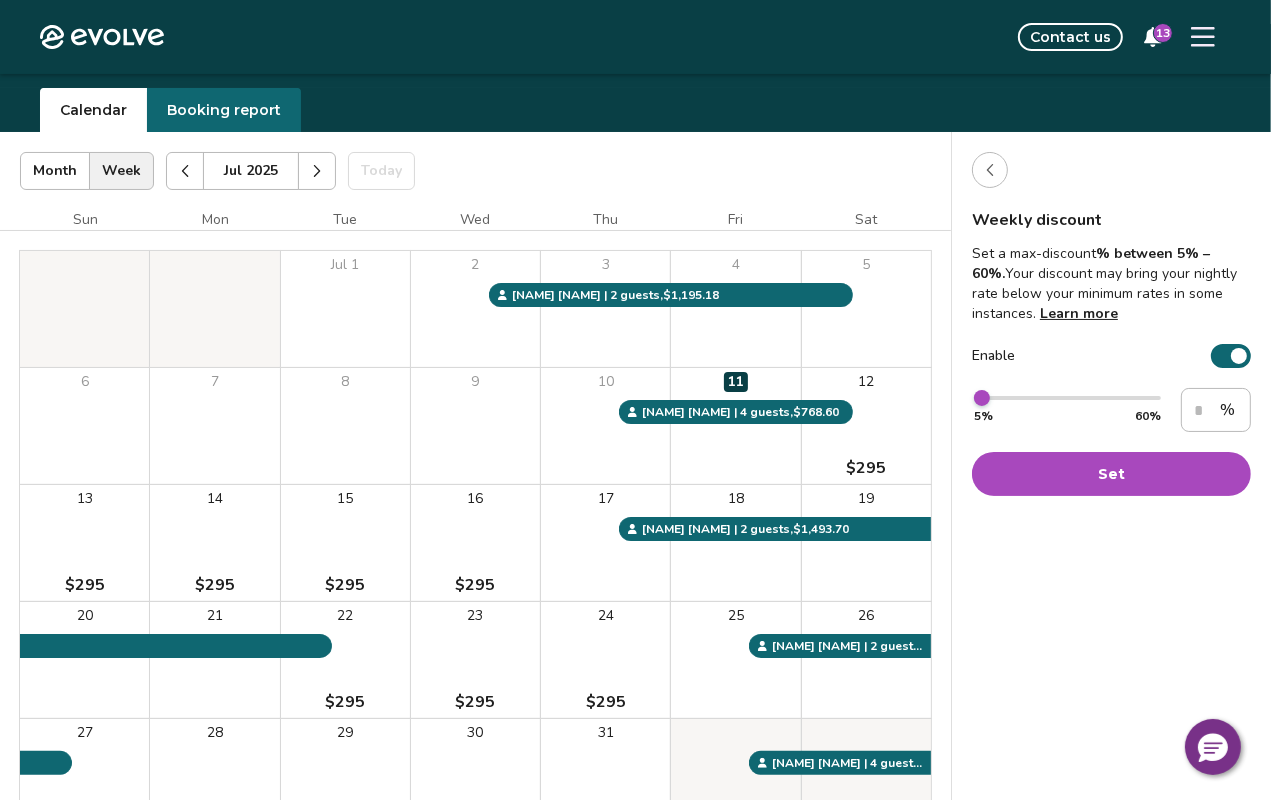 type on "*" 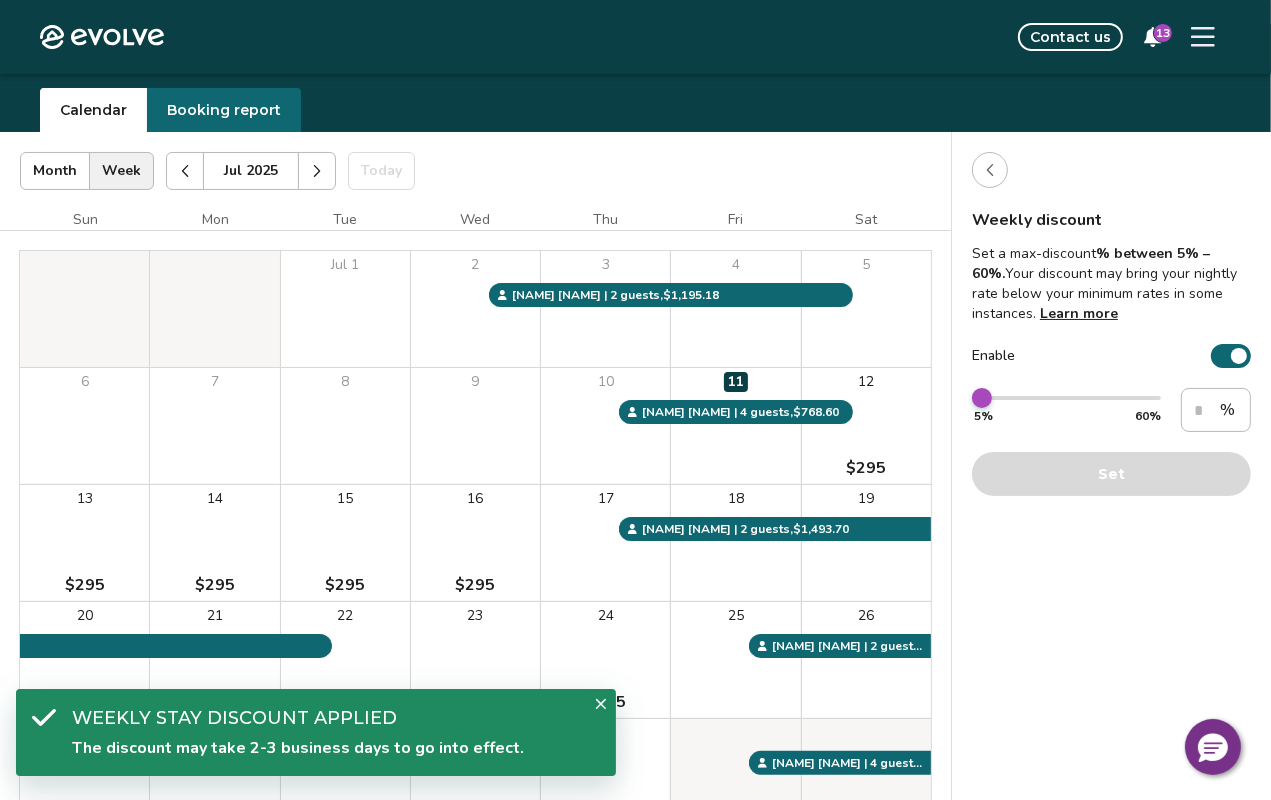 click at bounding box center (982, 398) 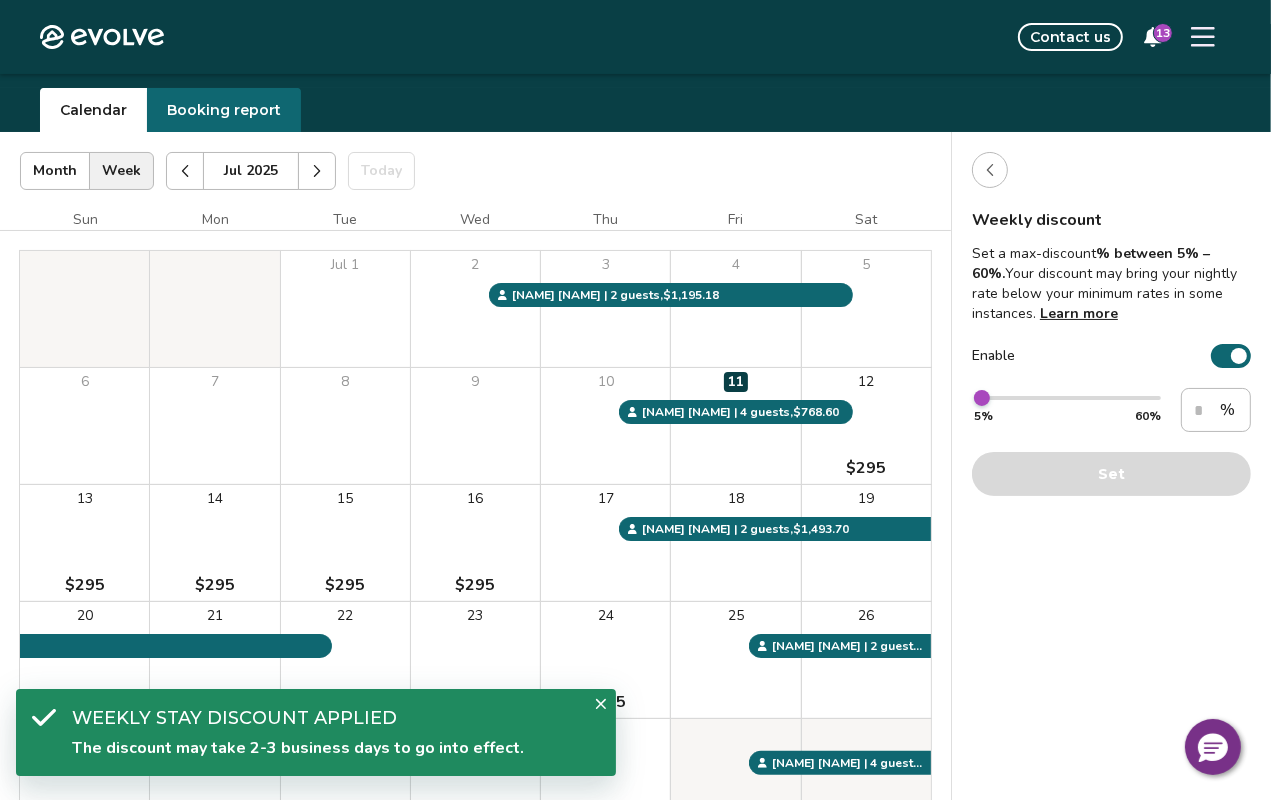 click on "Weekly discount Set a max-discount  % between 5% – 60%.  Your discount may bring your nightly rate below your minimum rates in some instances.   Learn more Enable * 5% 60% * % Set" at bounding box center (1111, 518) 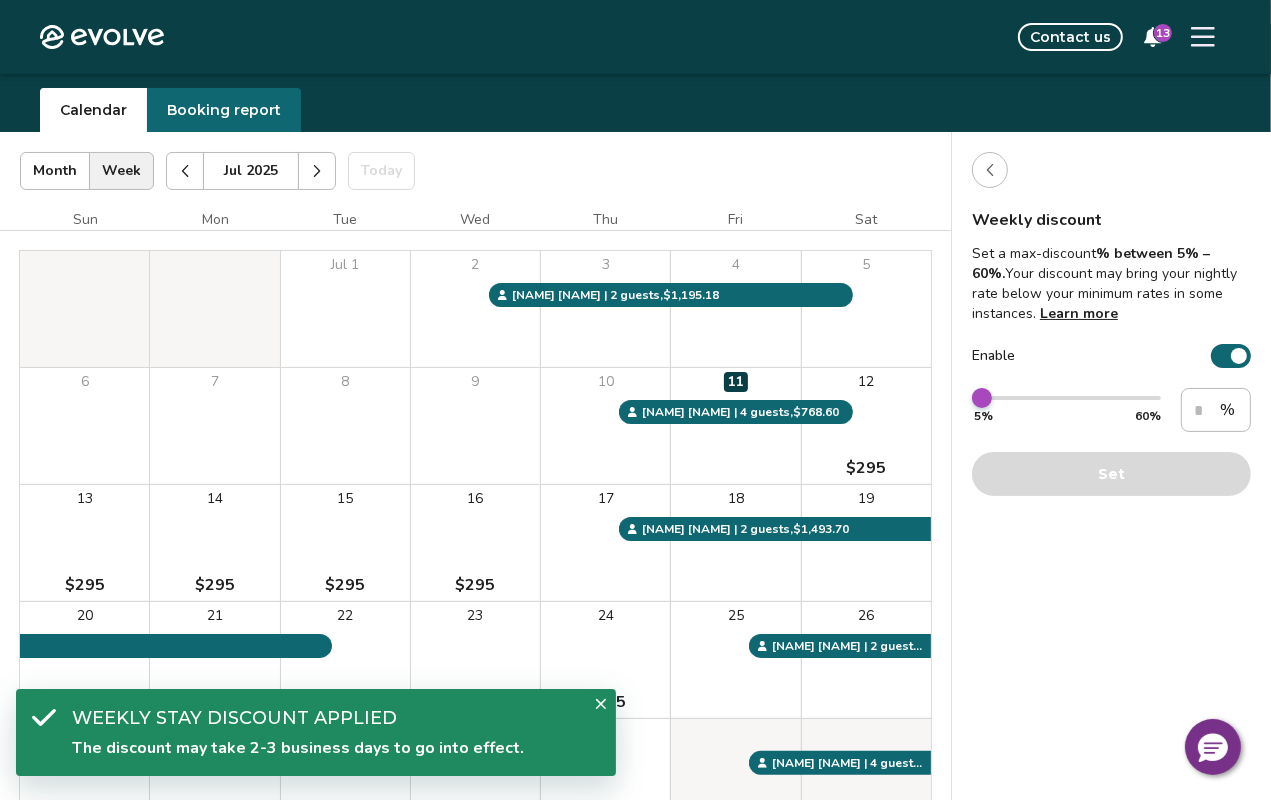 click at bounding box center [982, 398] 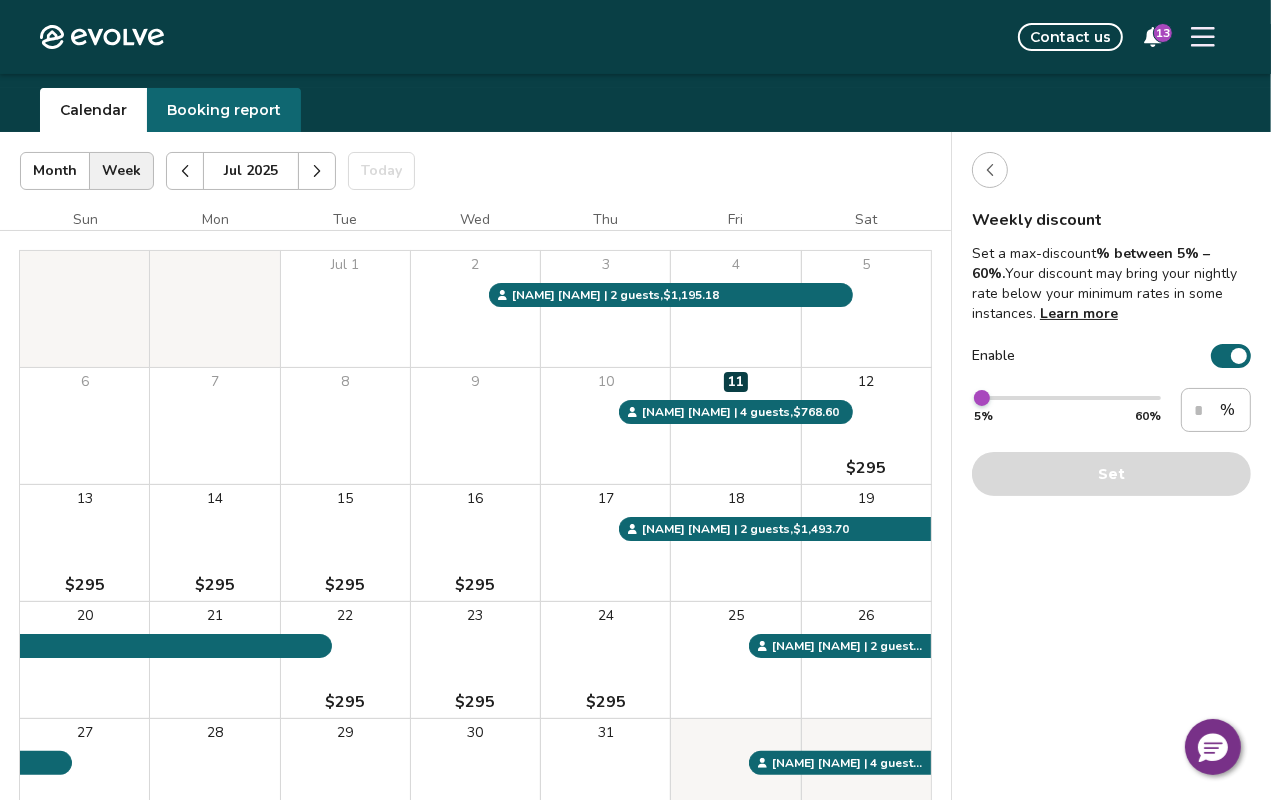 click at bounding box center [1239, 356] 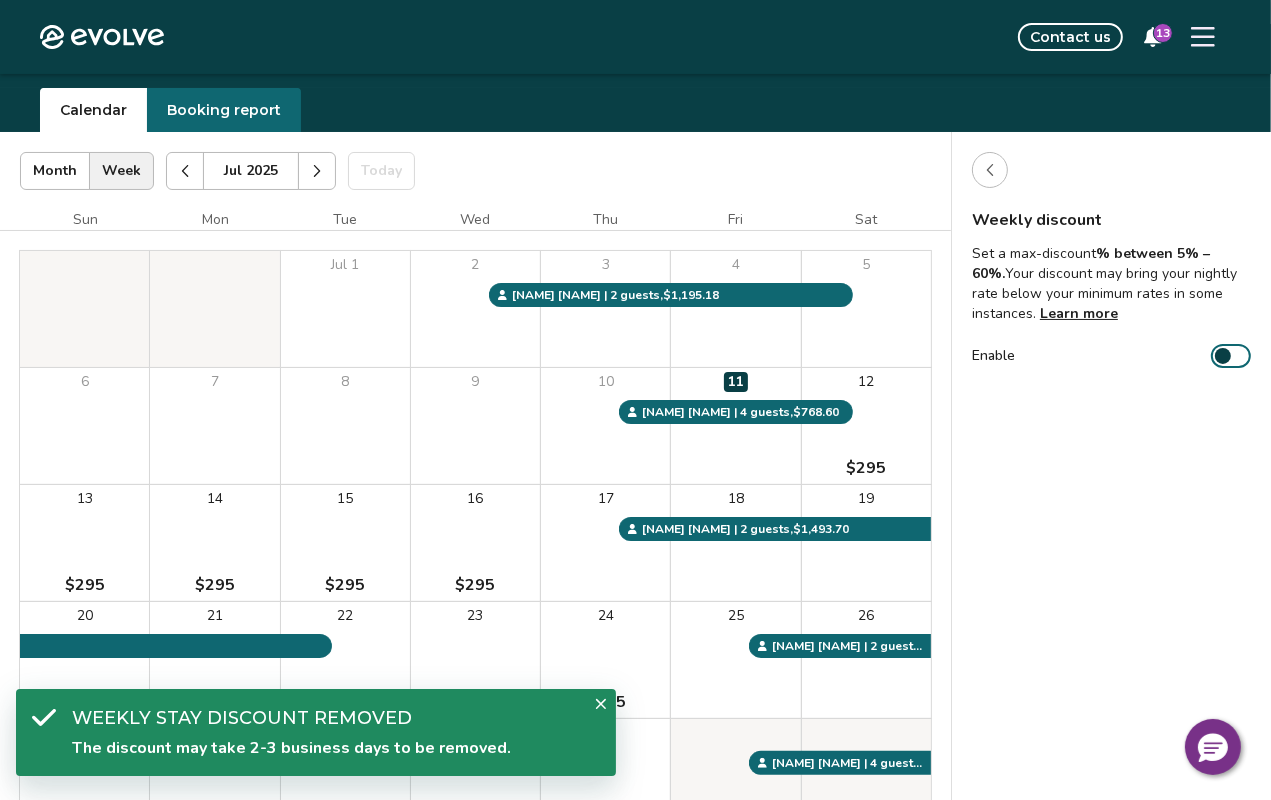click 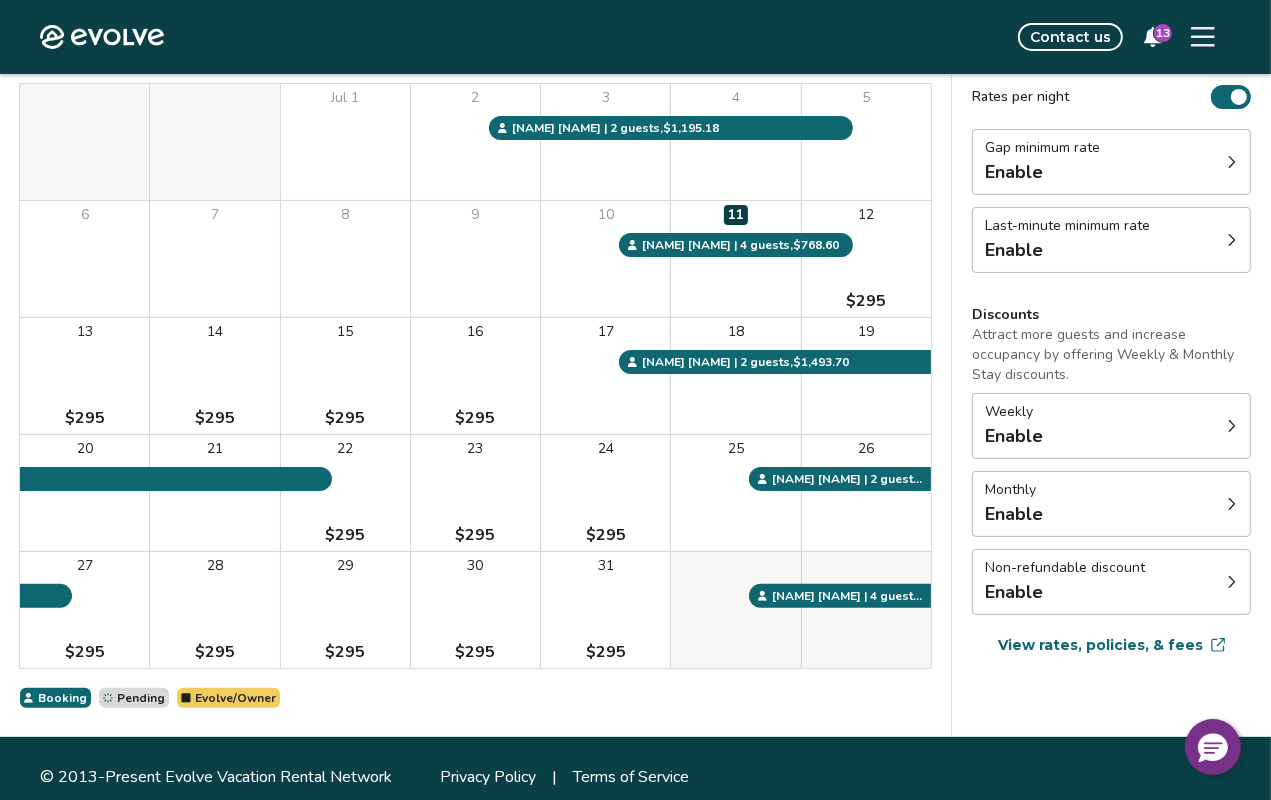 scroll, scrollTop: 234, scrollLeft: 0, axis: vertical 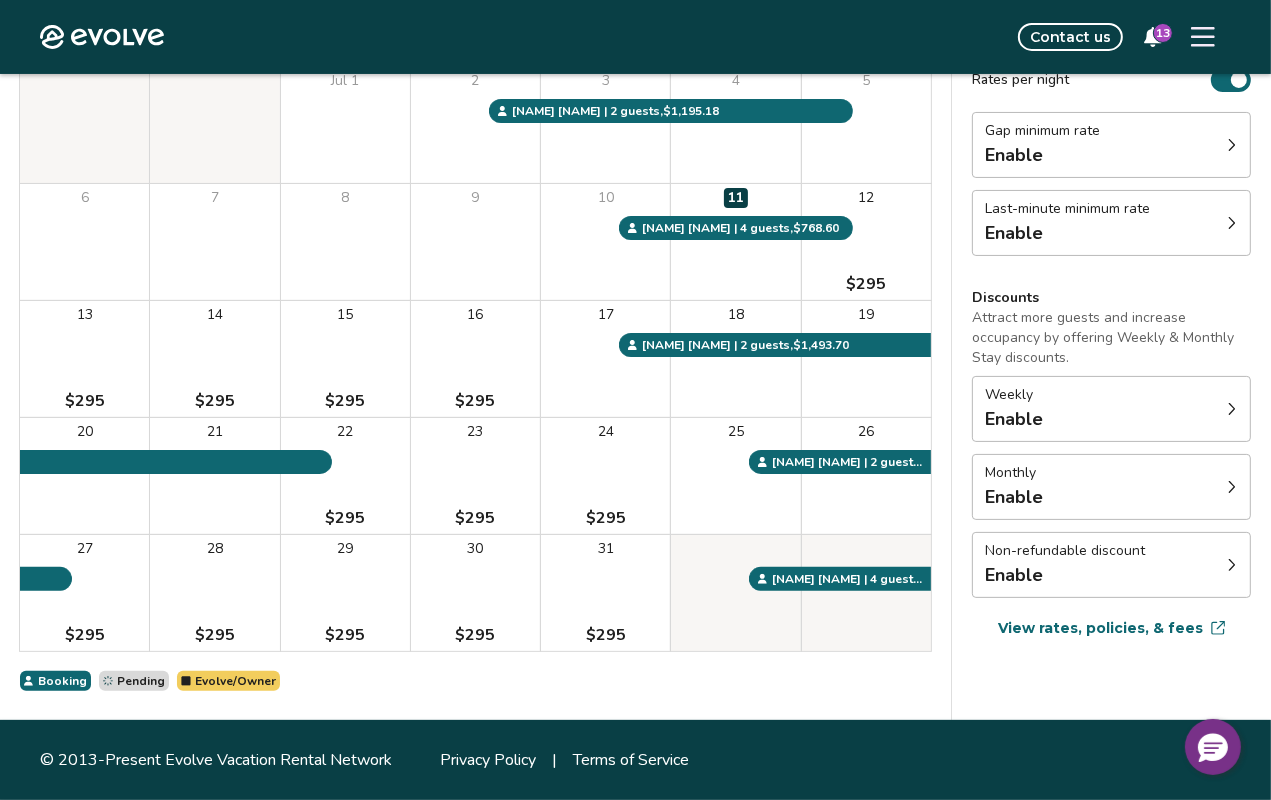 click 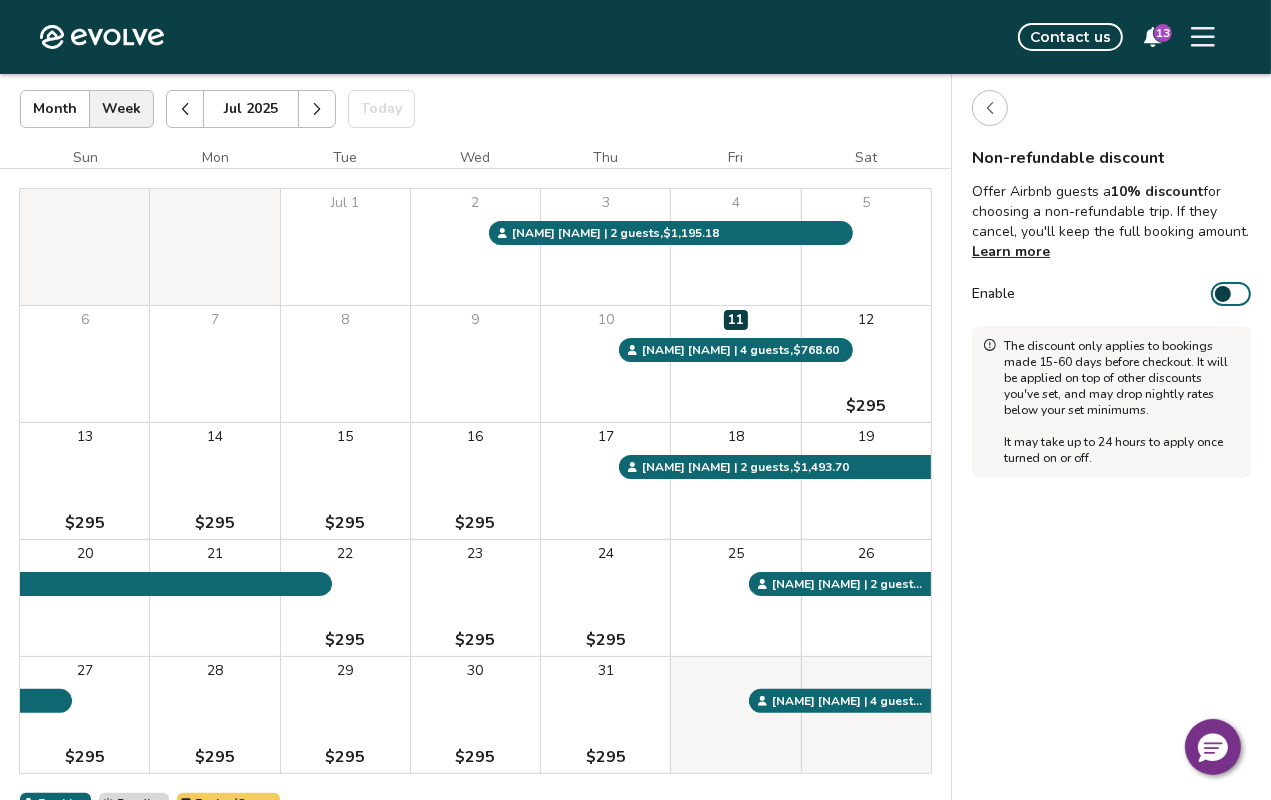 scroll, scrollTop: 109, scrollLeft: 0, axis: vertical 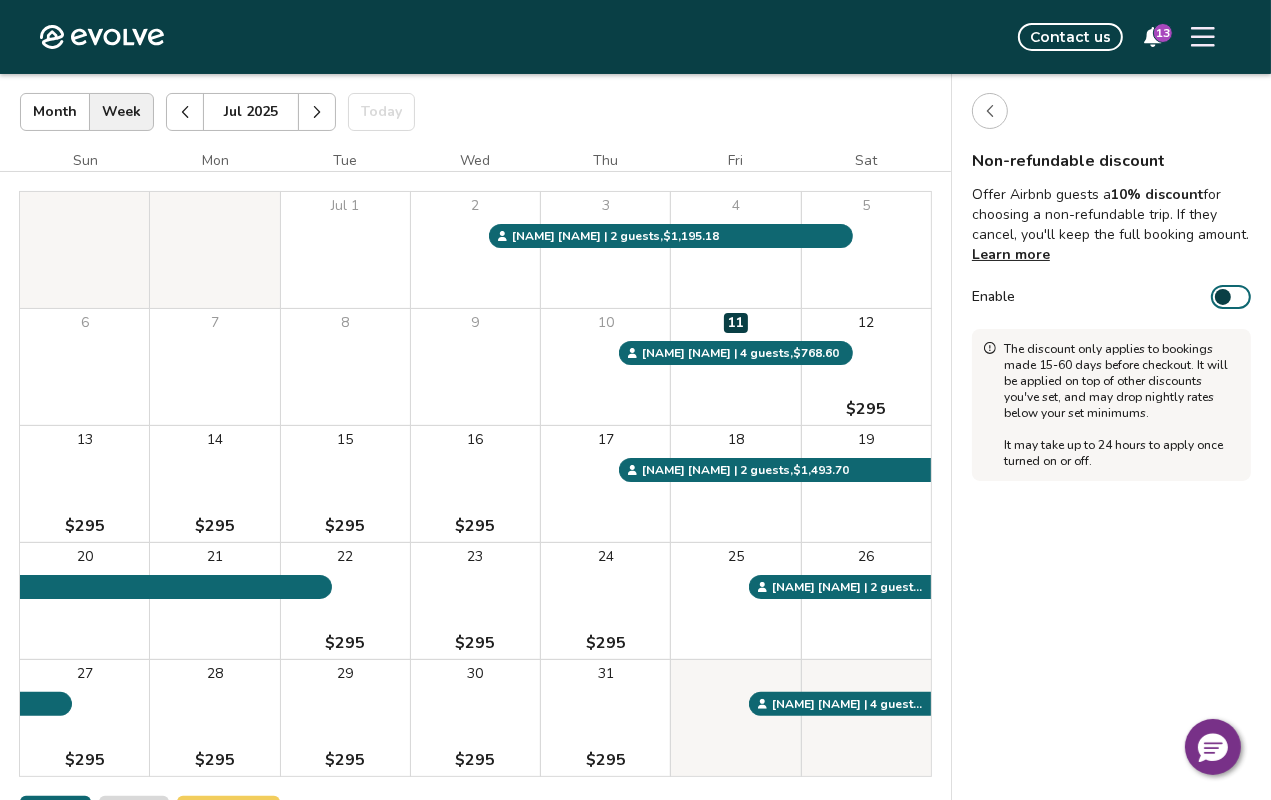 click at bounding box center [1223, 297] 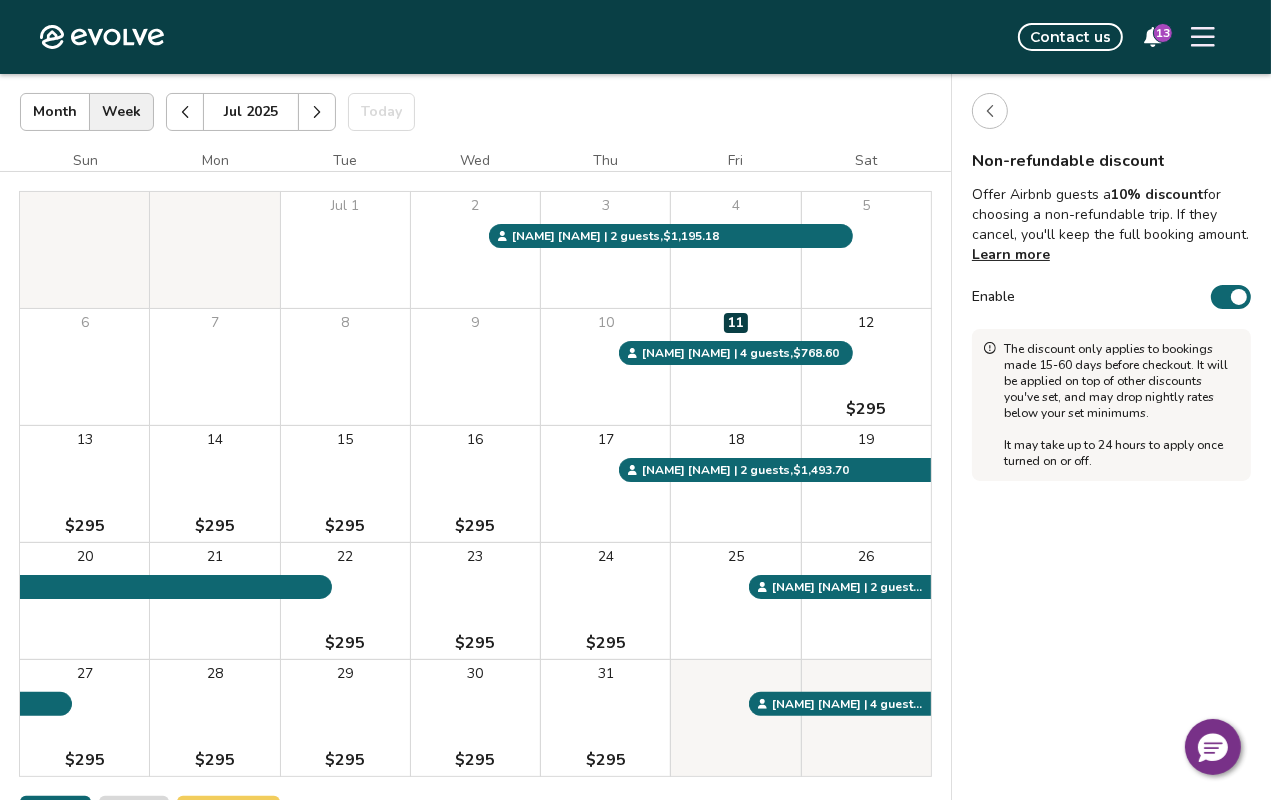 click at bounding box center [990, 111] 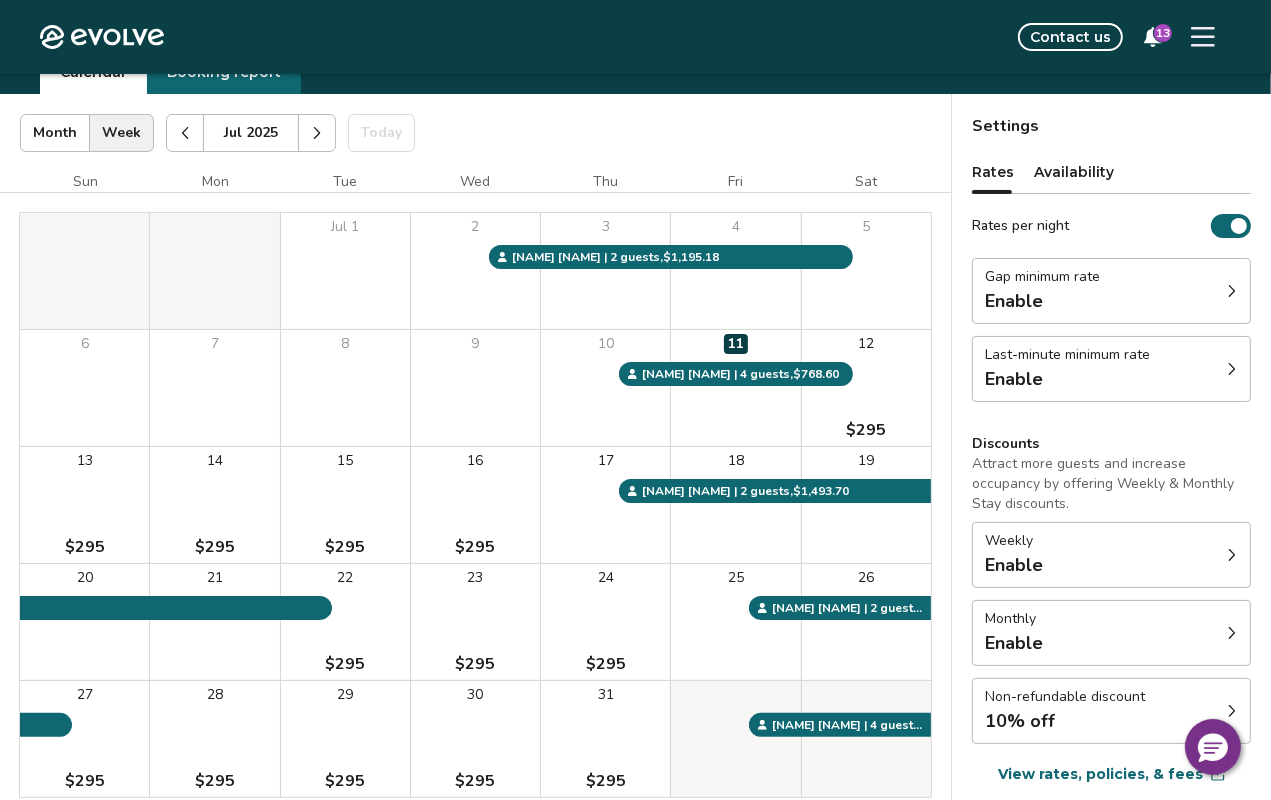 scroll, scrollTop: 234, scrollLeft: 0, axis: vertical 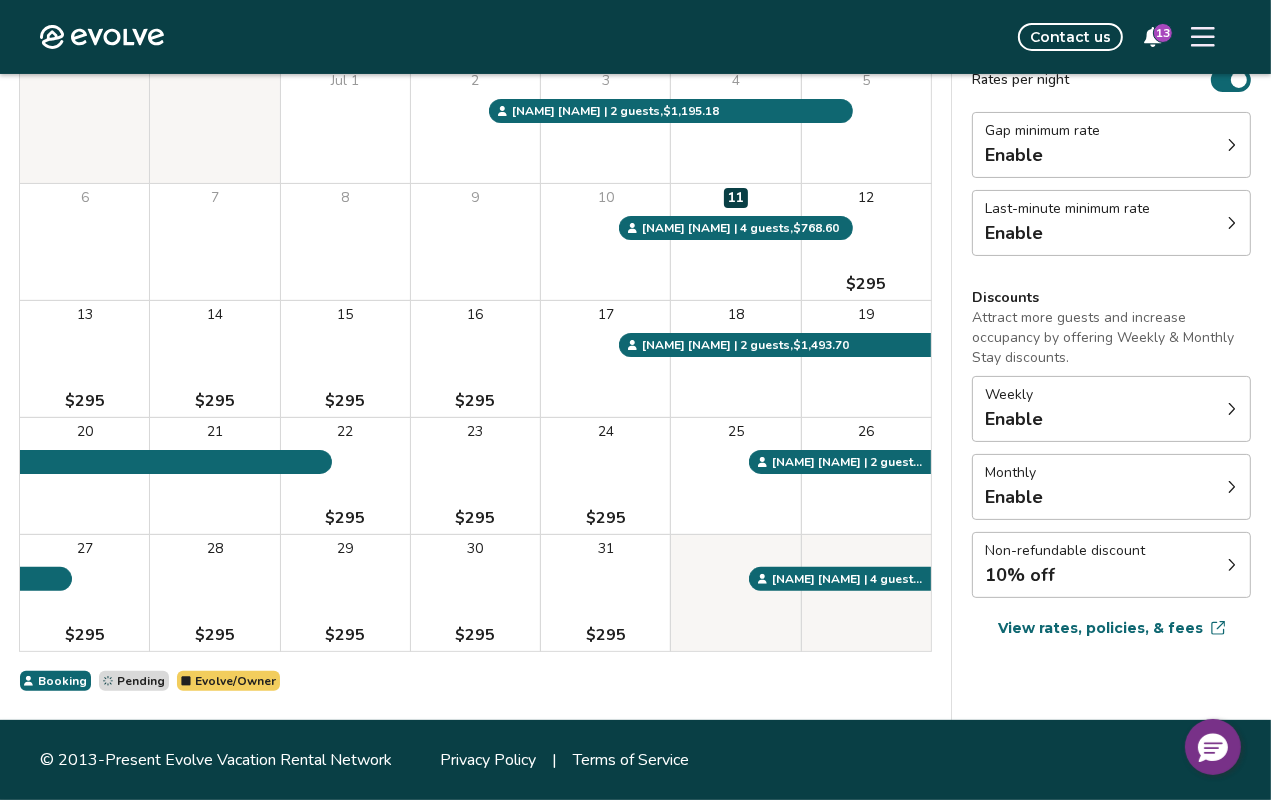 click 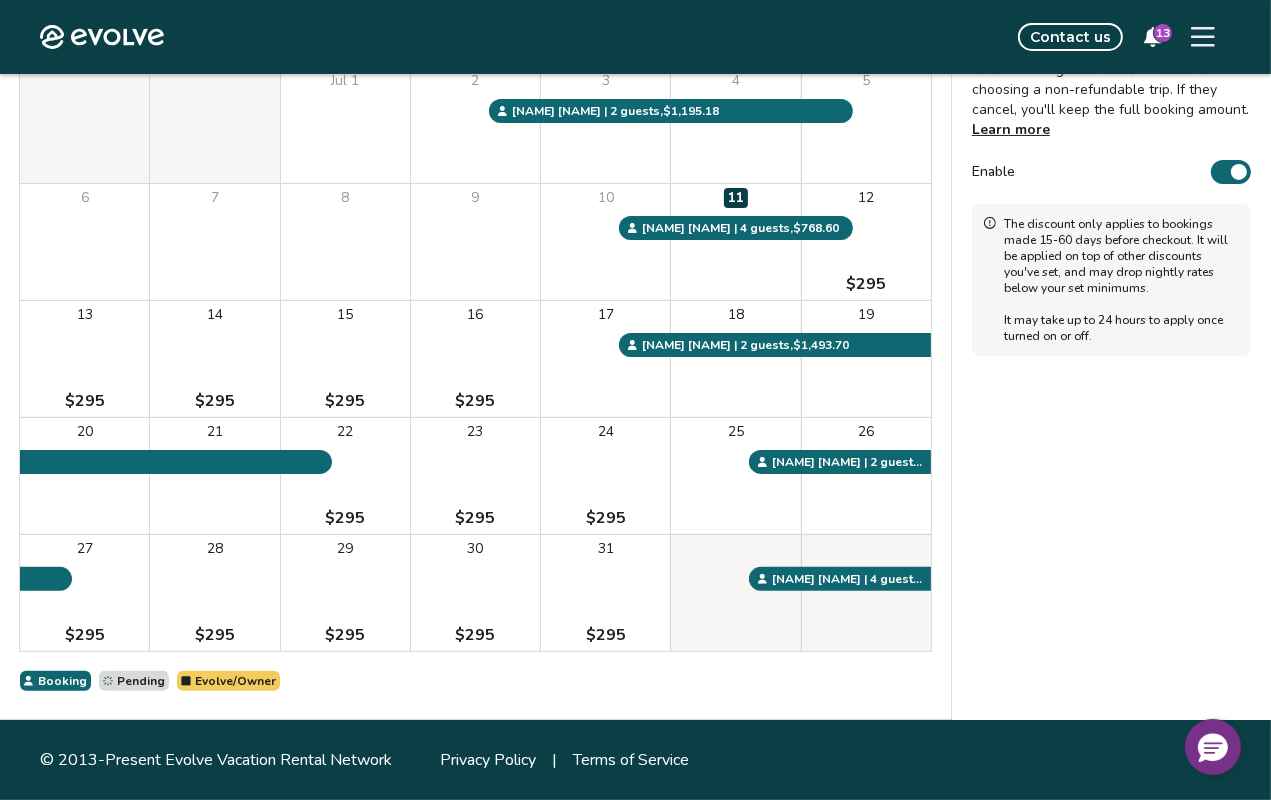 click at bounding box center [1239, 172] 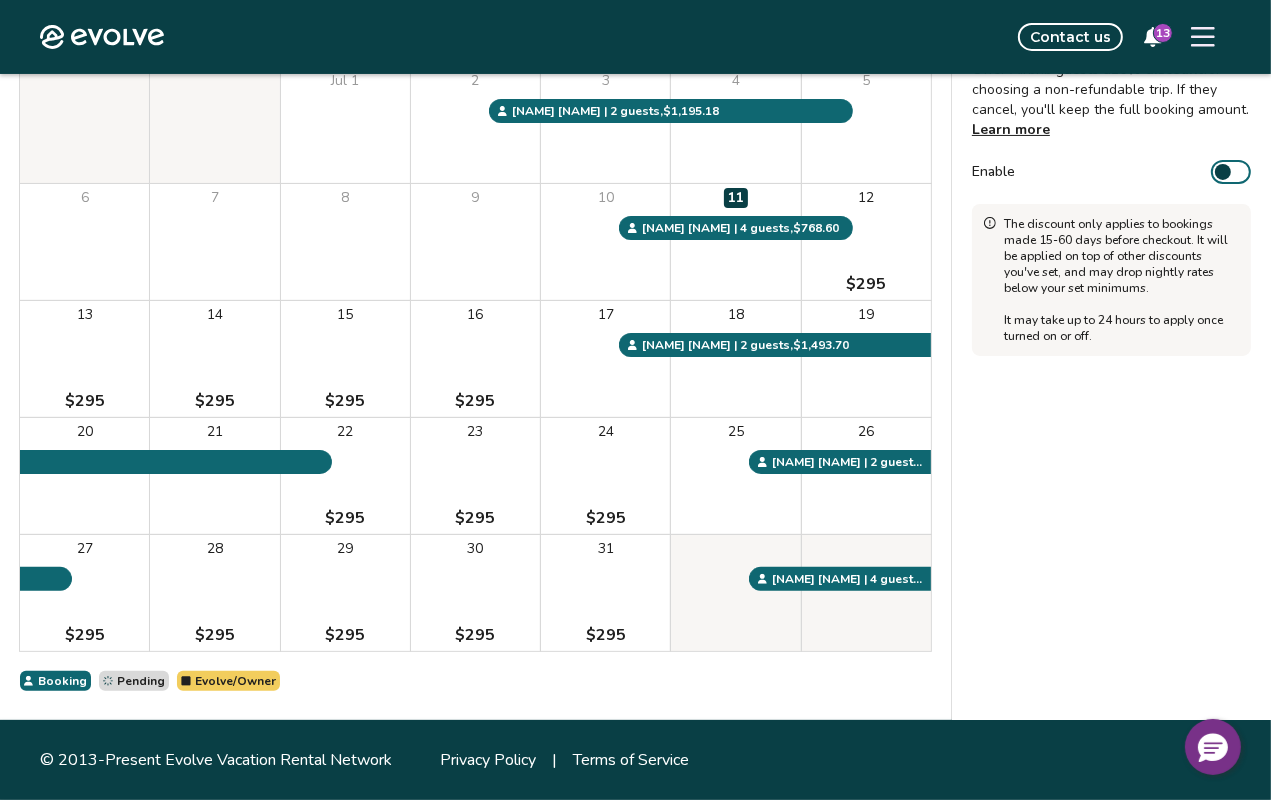 scroll, scrollTop: 34, scrollLeft: 0, axis: vertical 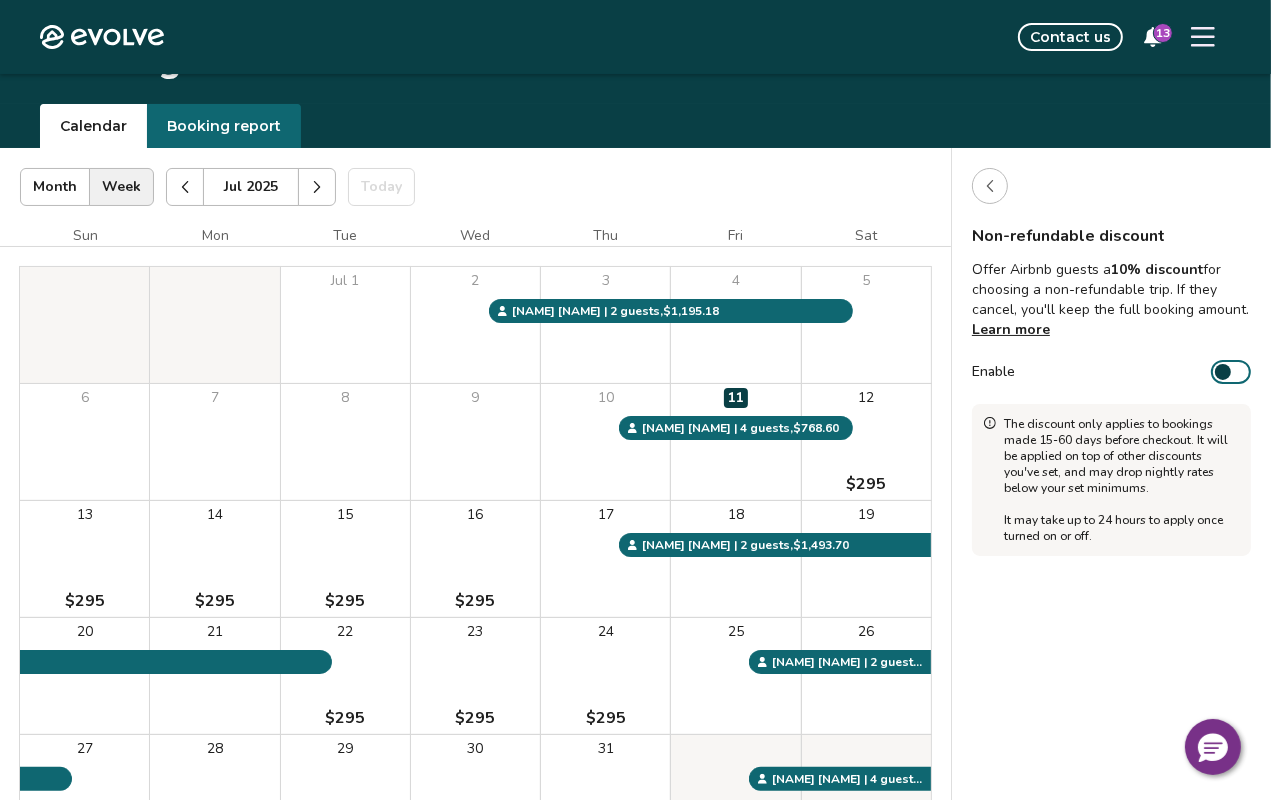 click 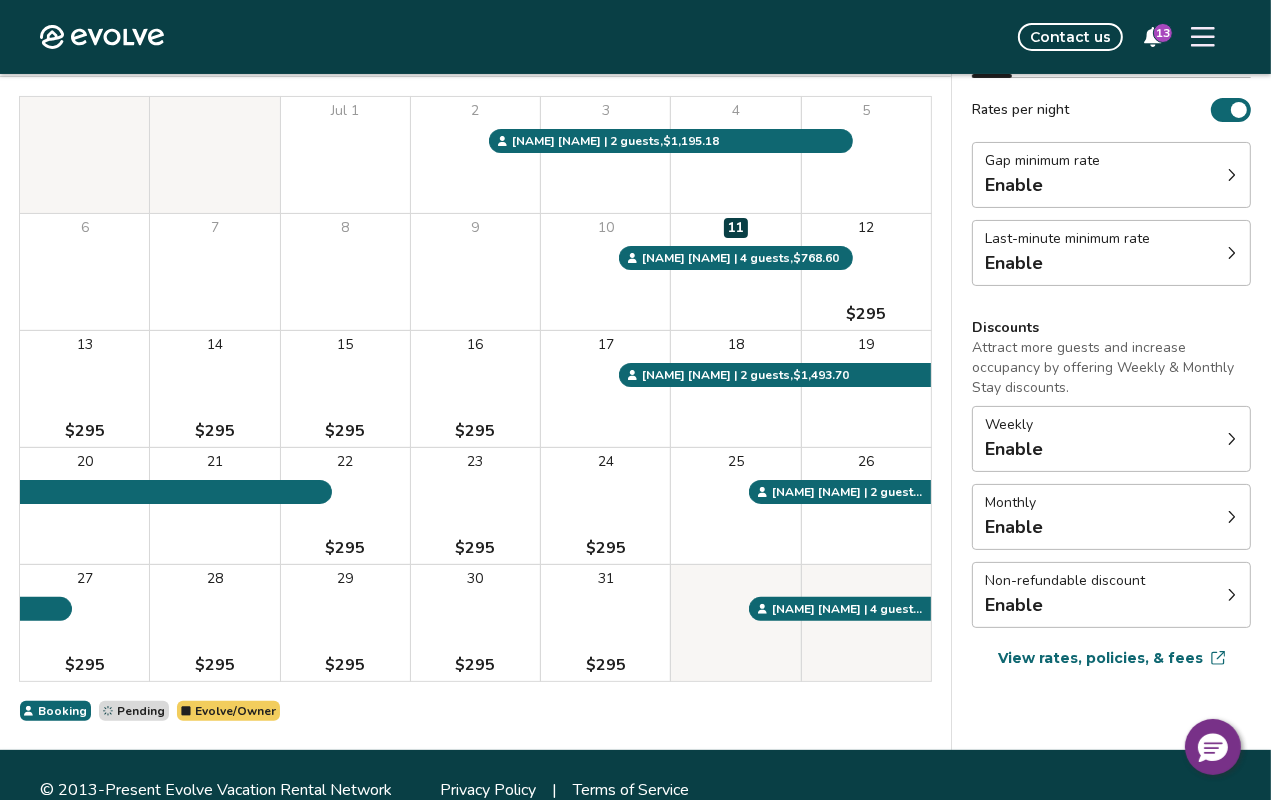 scroll, scrollTop: 209, scrollLeft: 0, axis: vertical 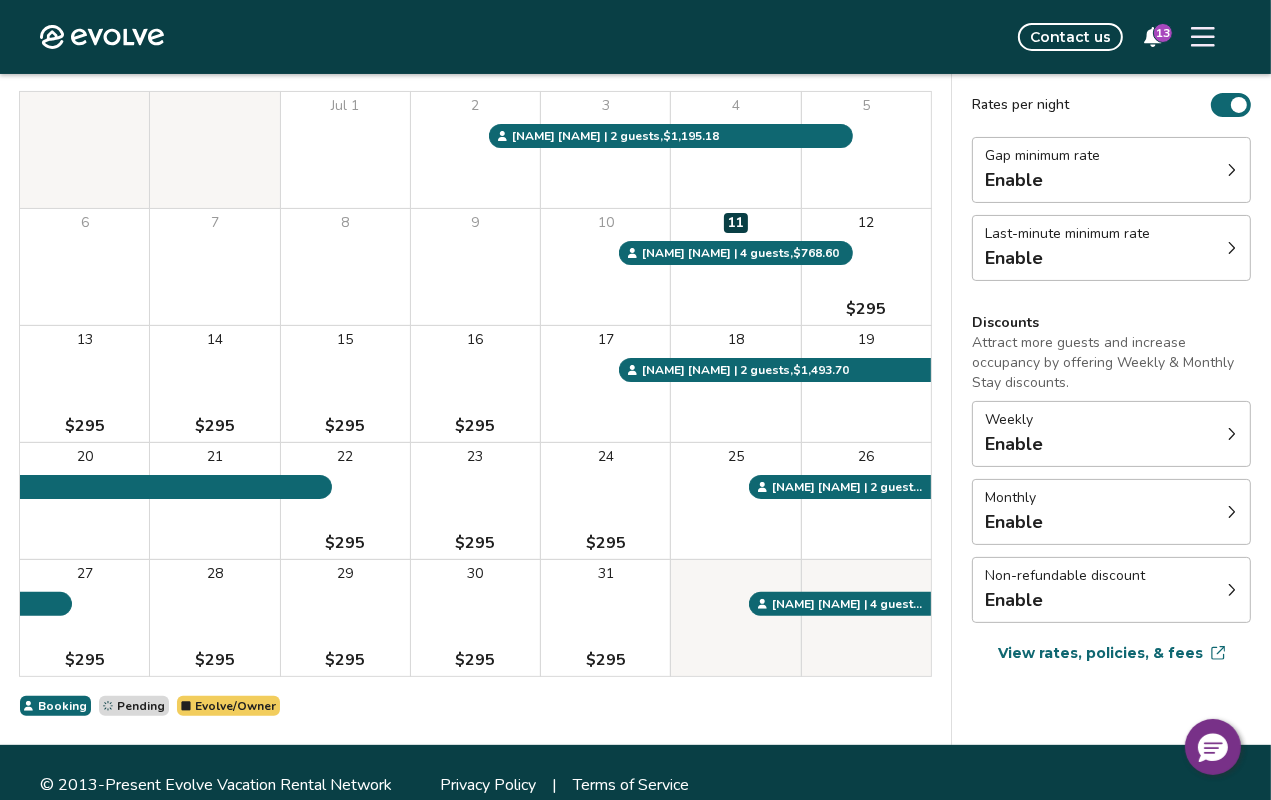 click 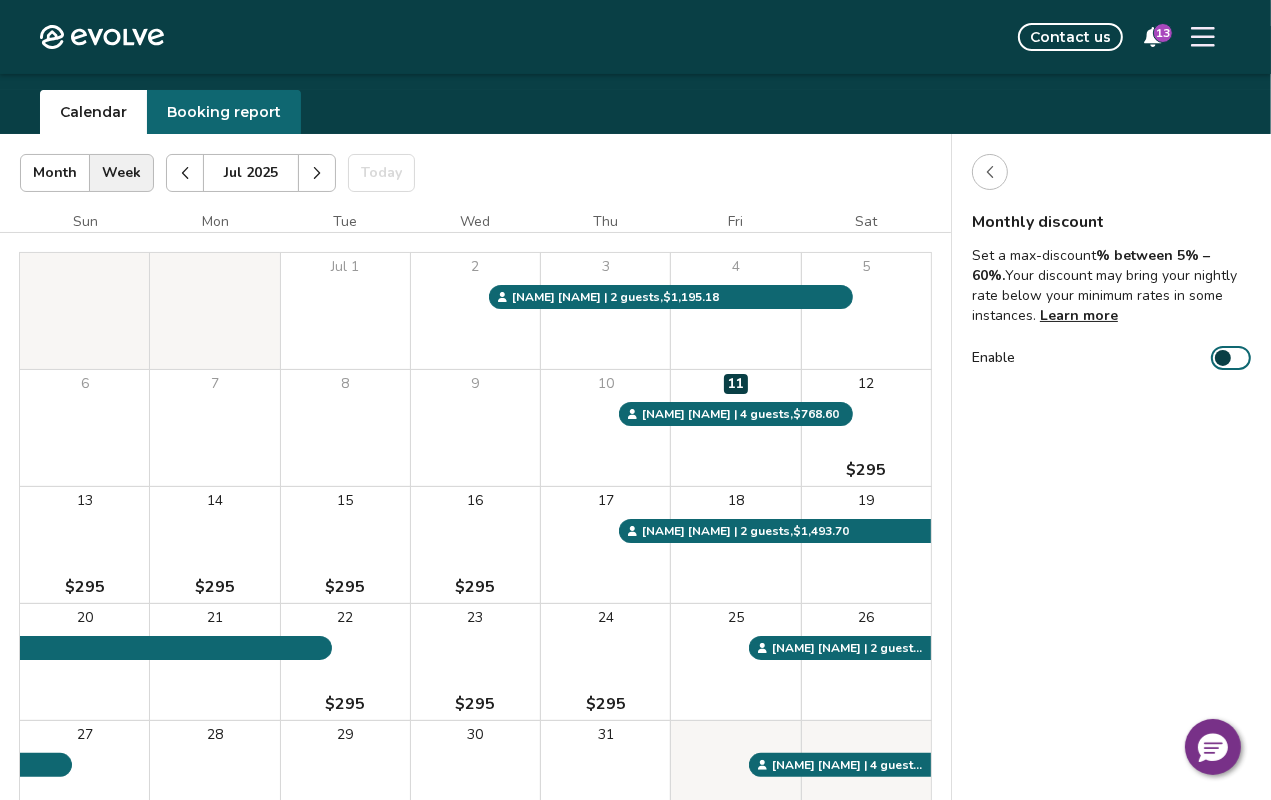 scroll, scrollTop: 9, scrollLeft: 0, axis: vertical 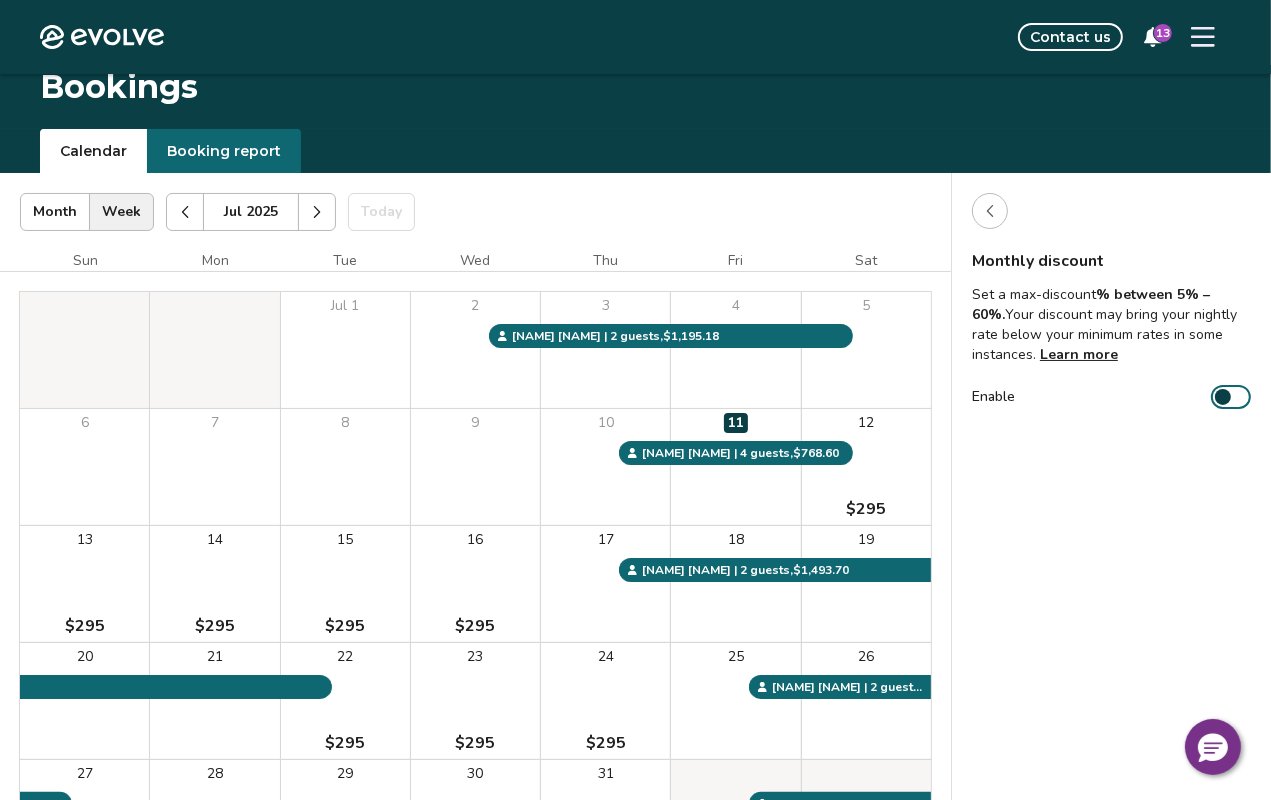 click 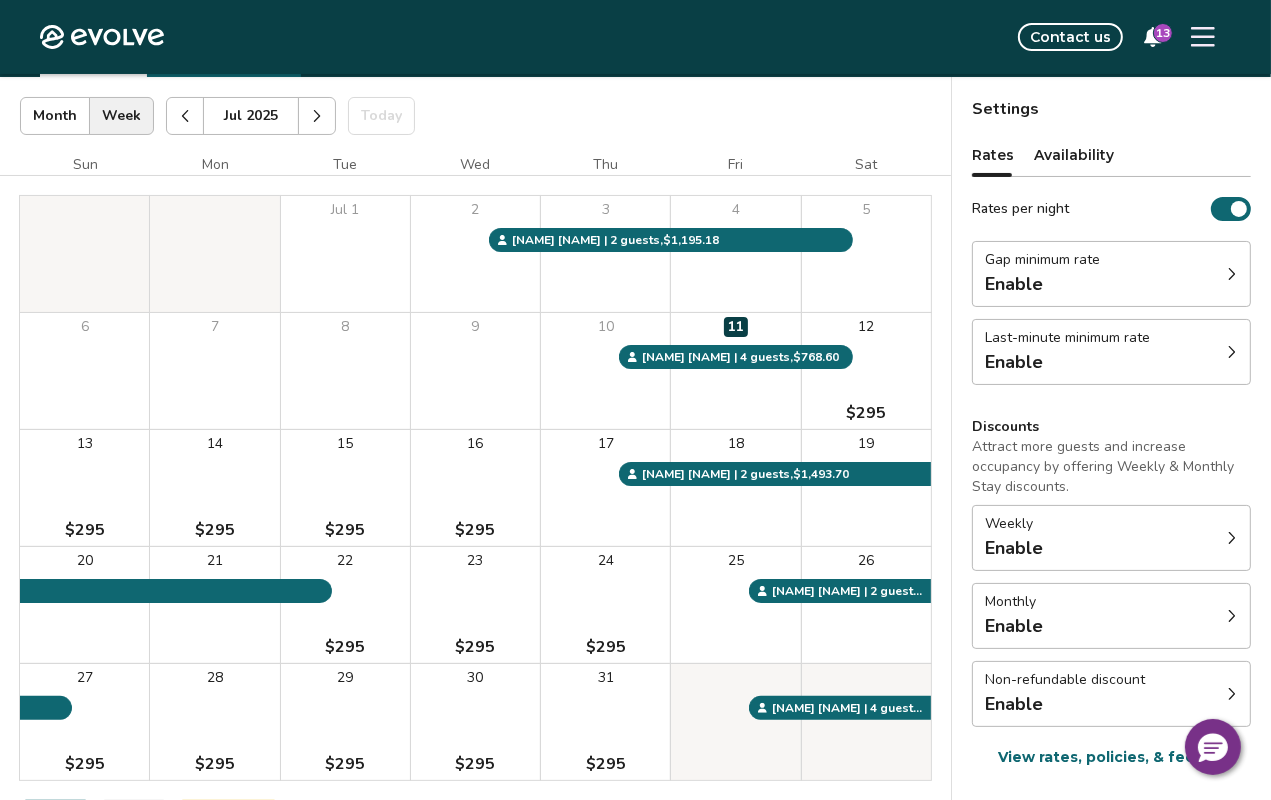 scroll, scrollTop: 234, scrollLeft: 0, axis: vertical 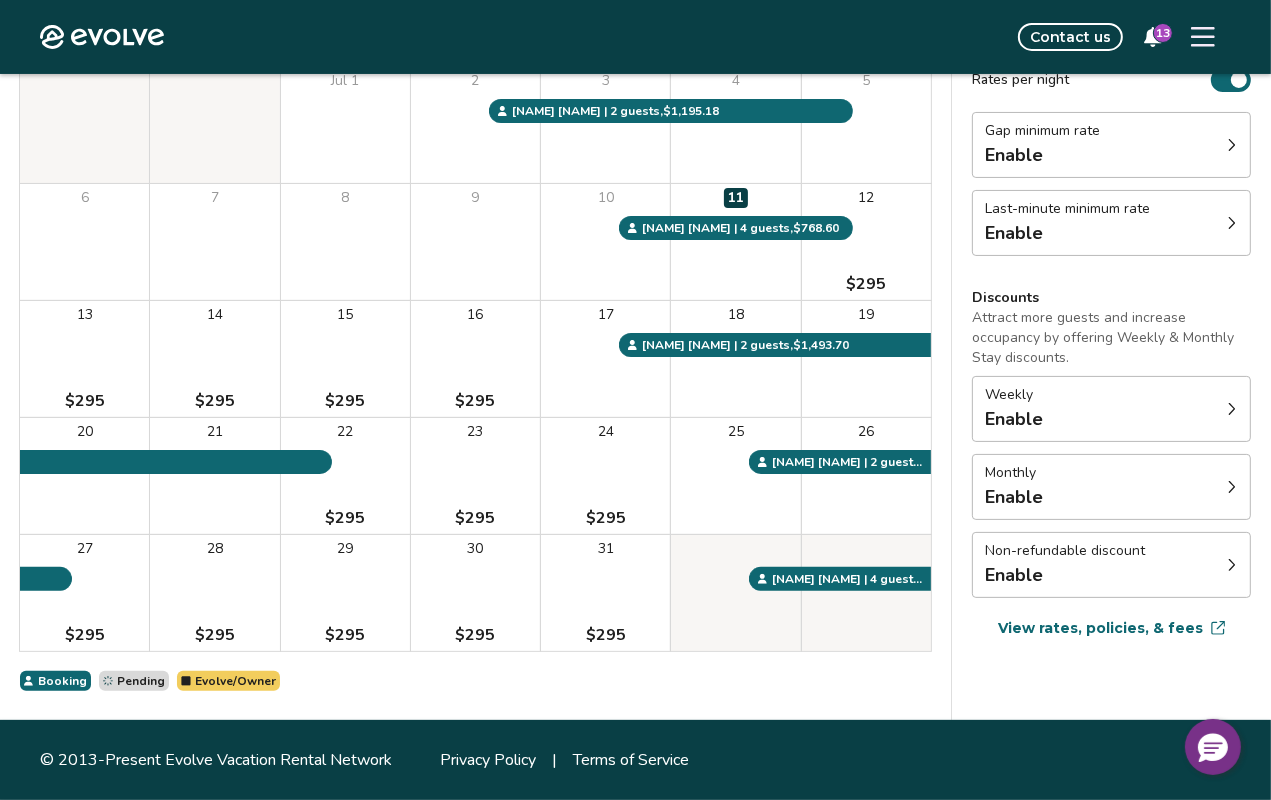 click 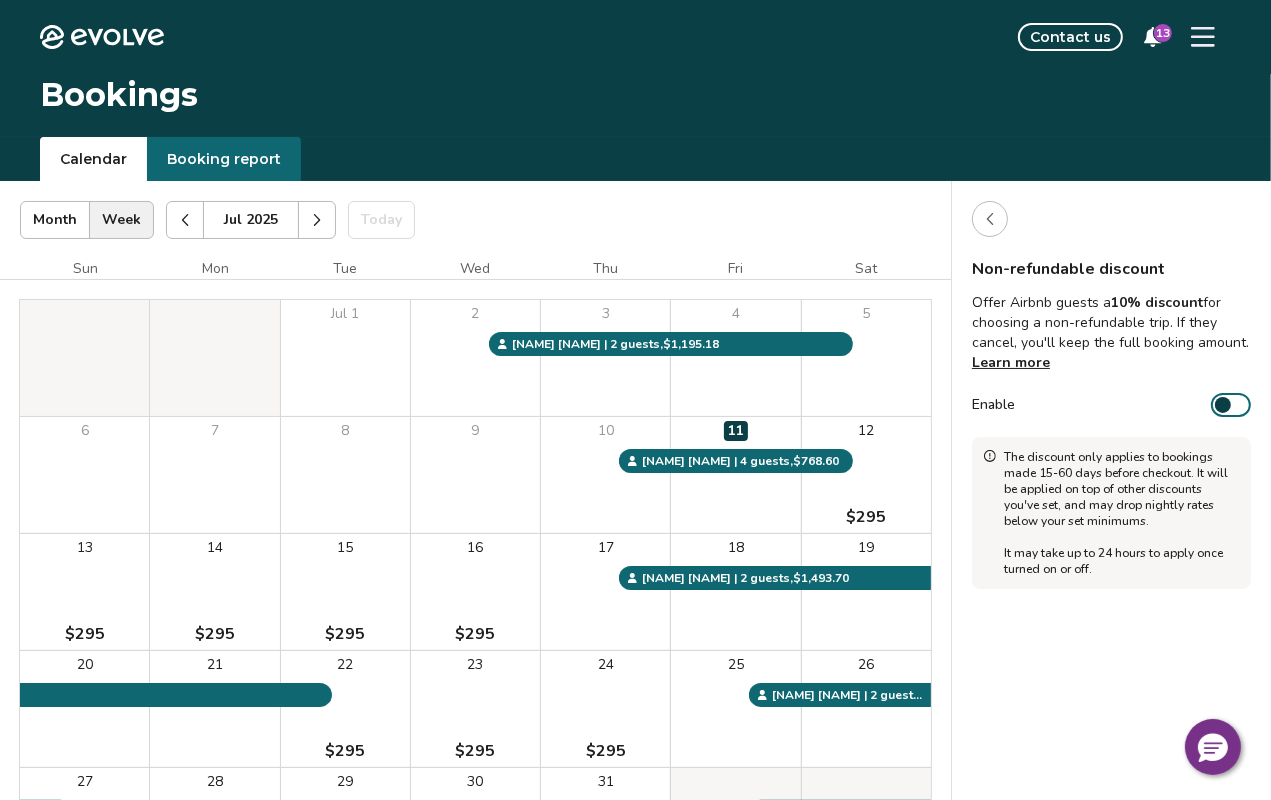 scroll, scrollTop: 0, scrollLeft: 0, axis: both 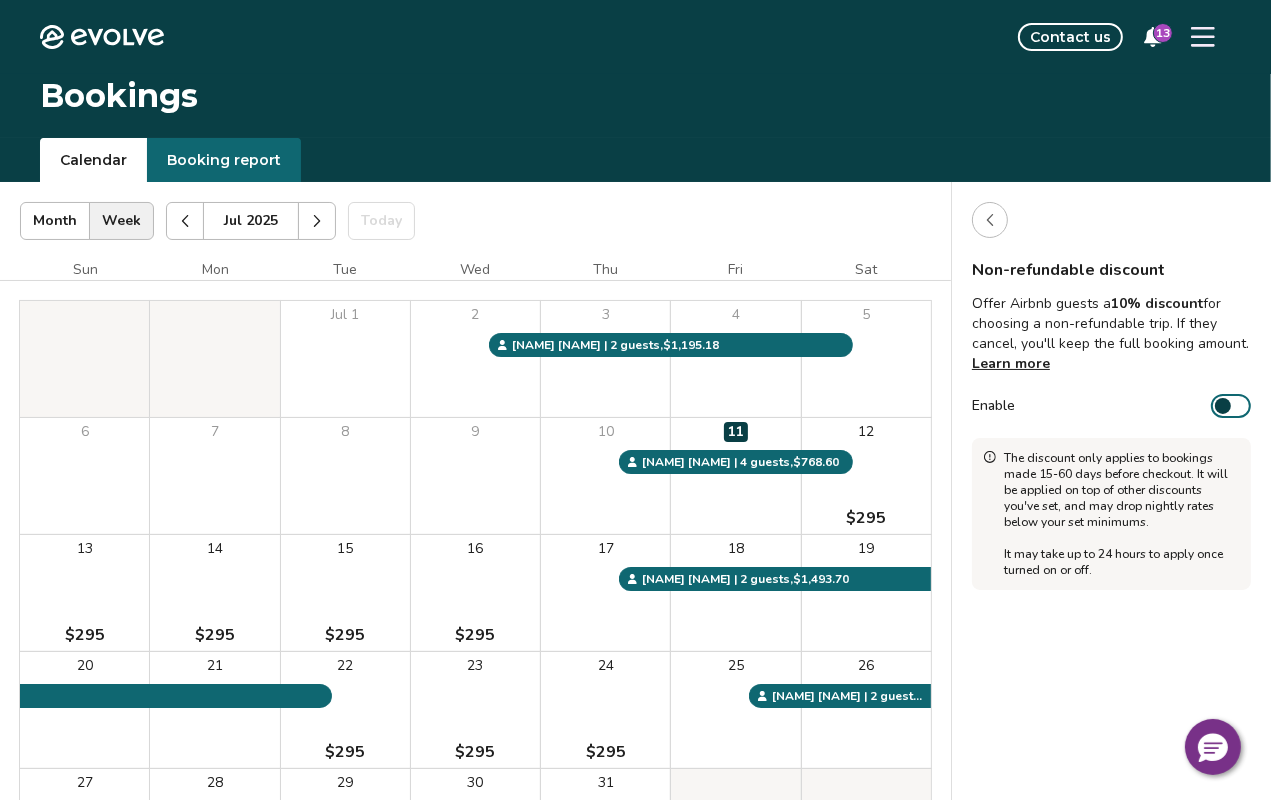 click 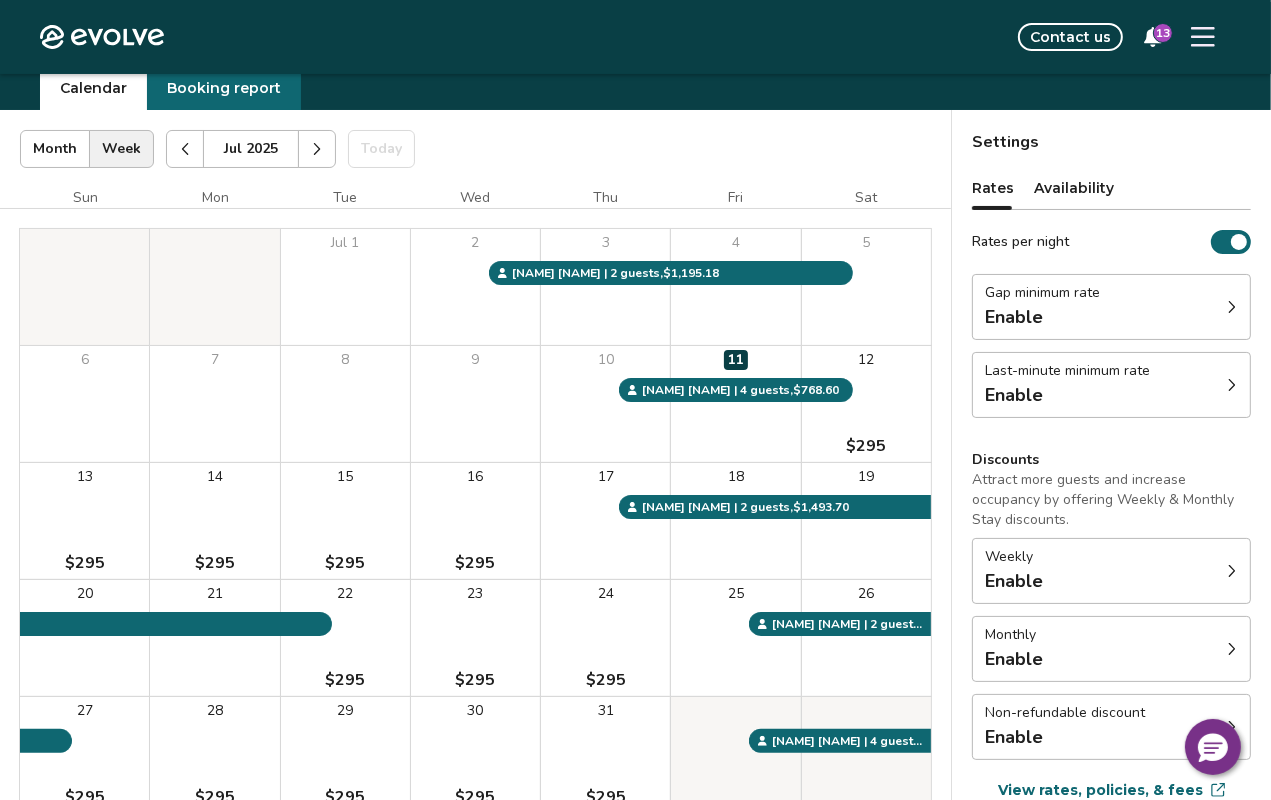 scroll, scrollTop: 234, scrollLeft: 0, axis: vertical 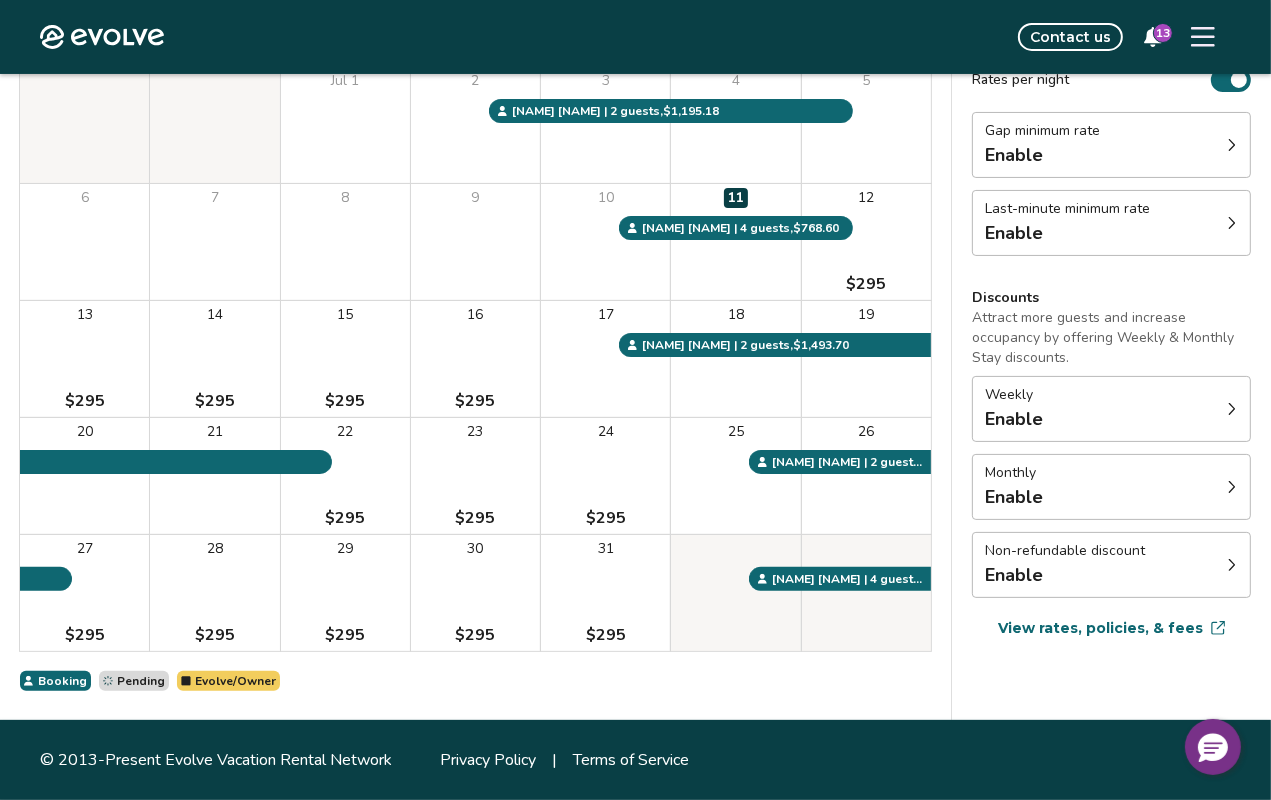 click 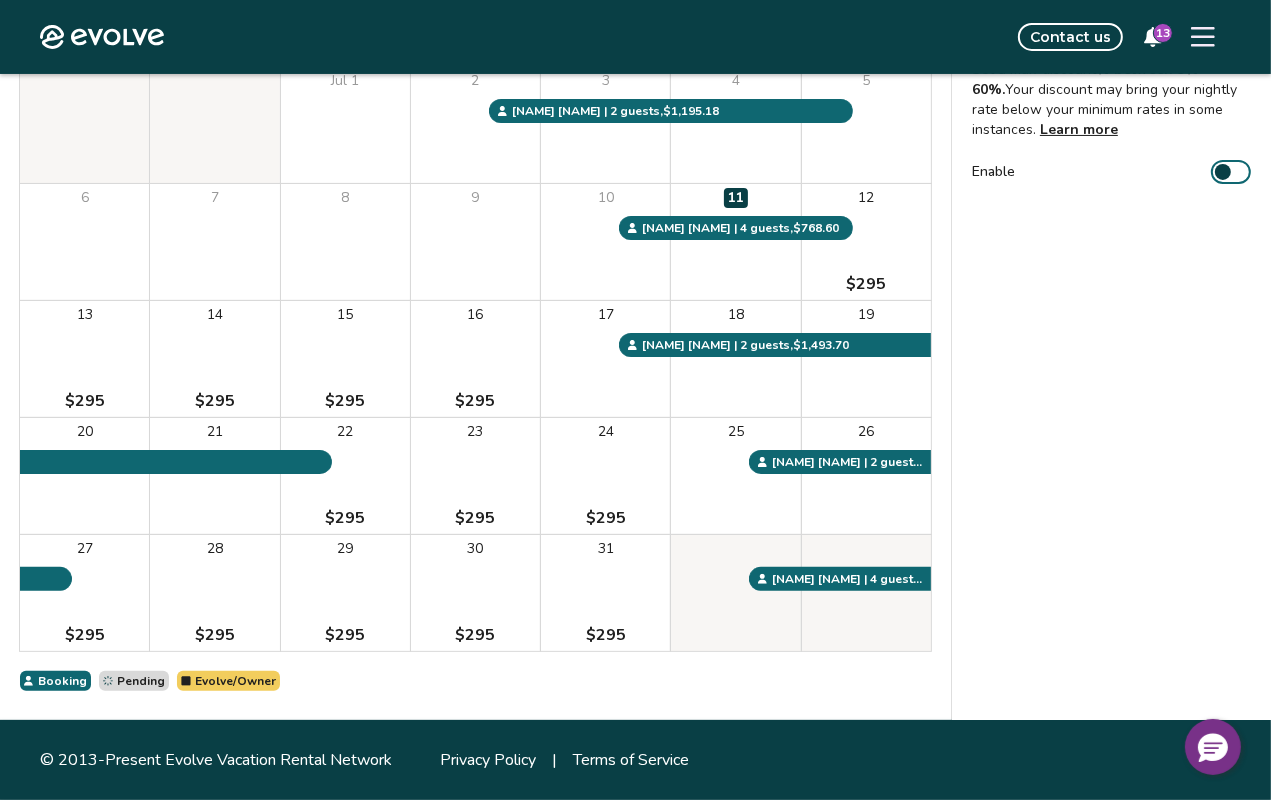 scroll, scrollTop: 0, scrollLeft: 0, axis: both 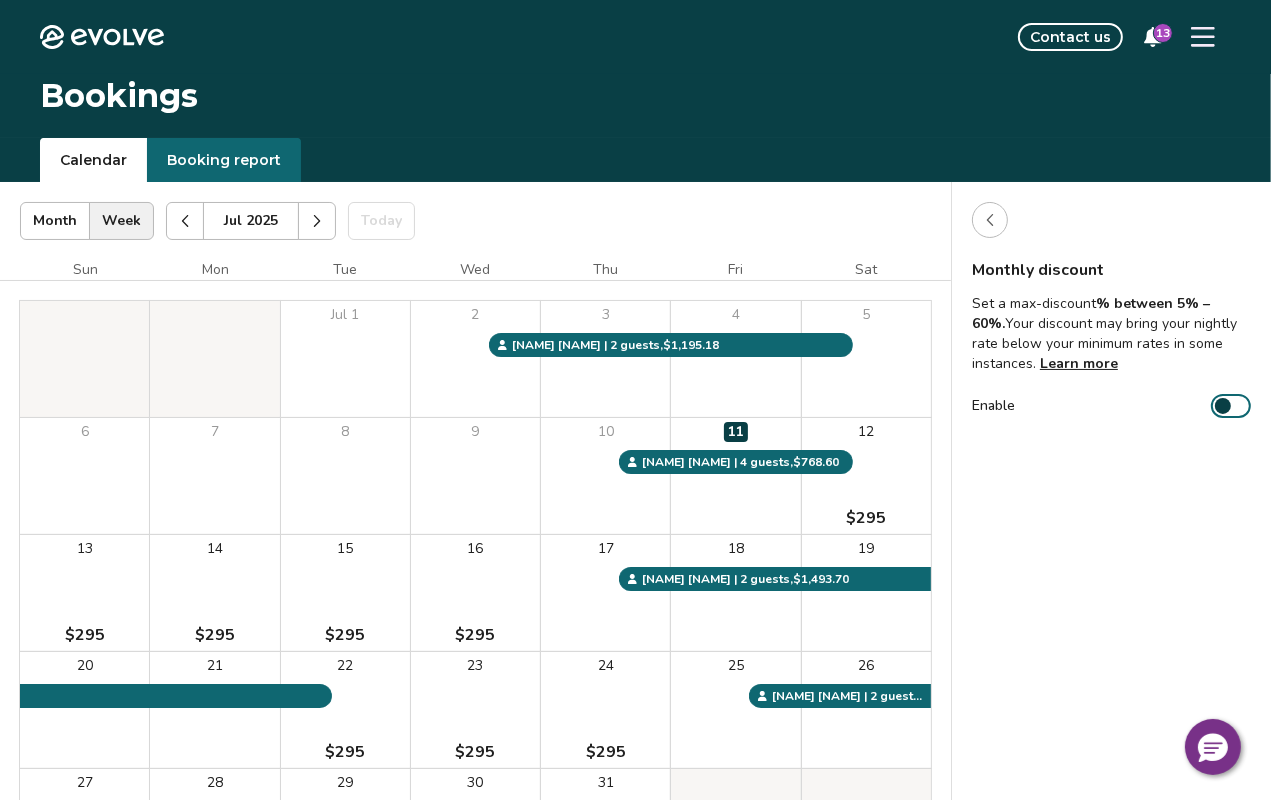 click 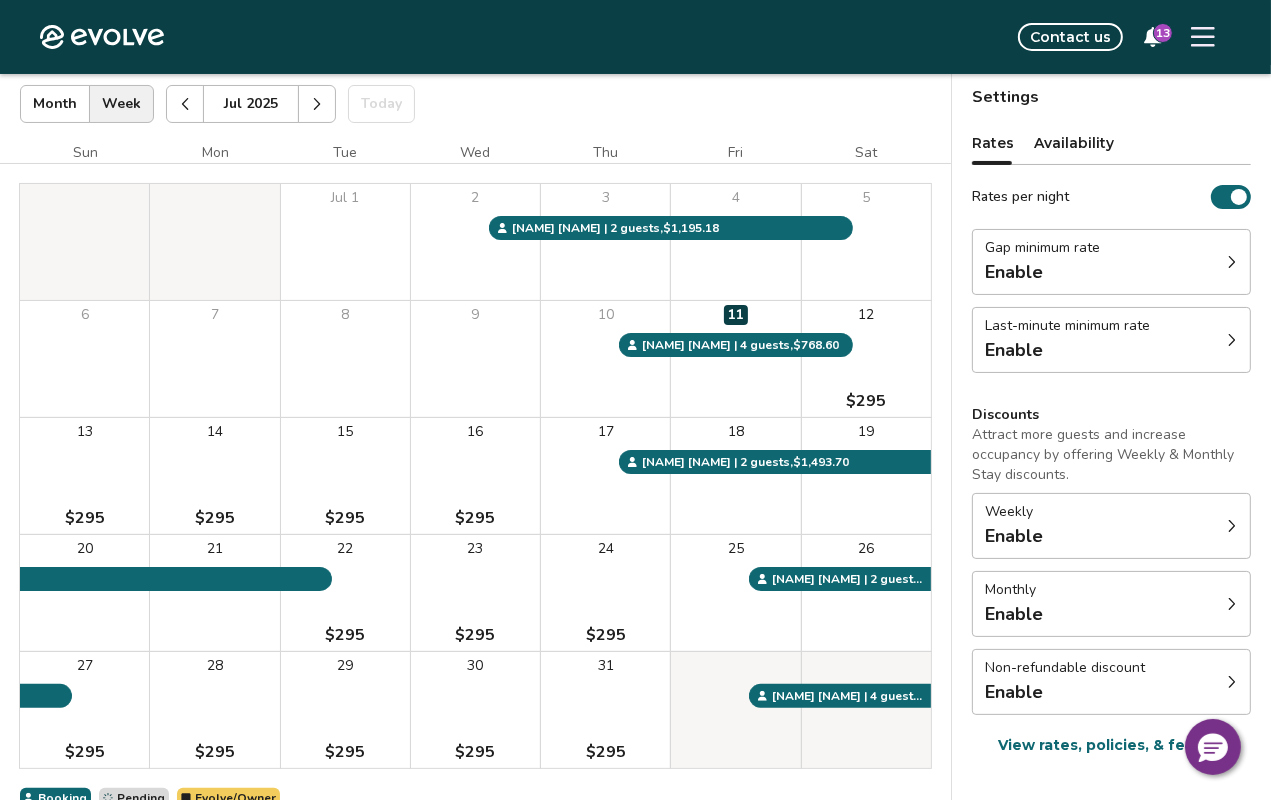 scroll, scrollTop: 234, scrollLeft: 0, axis: vertical 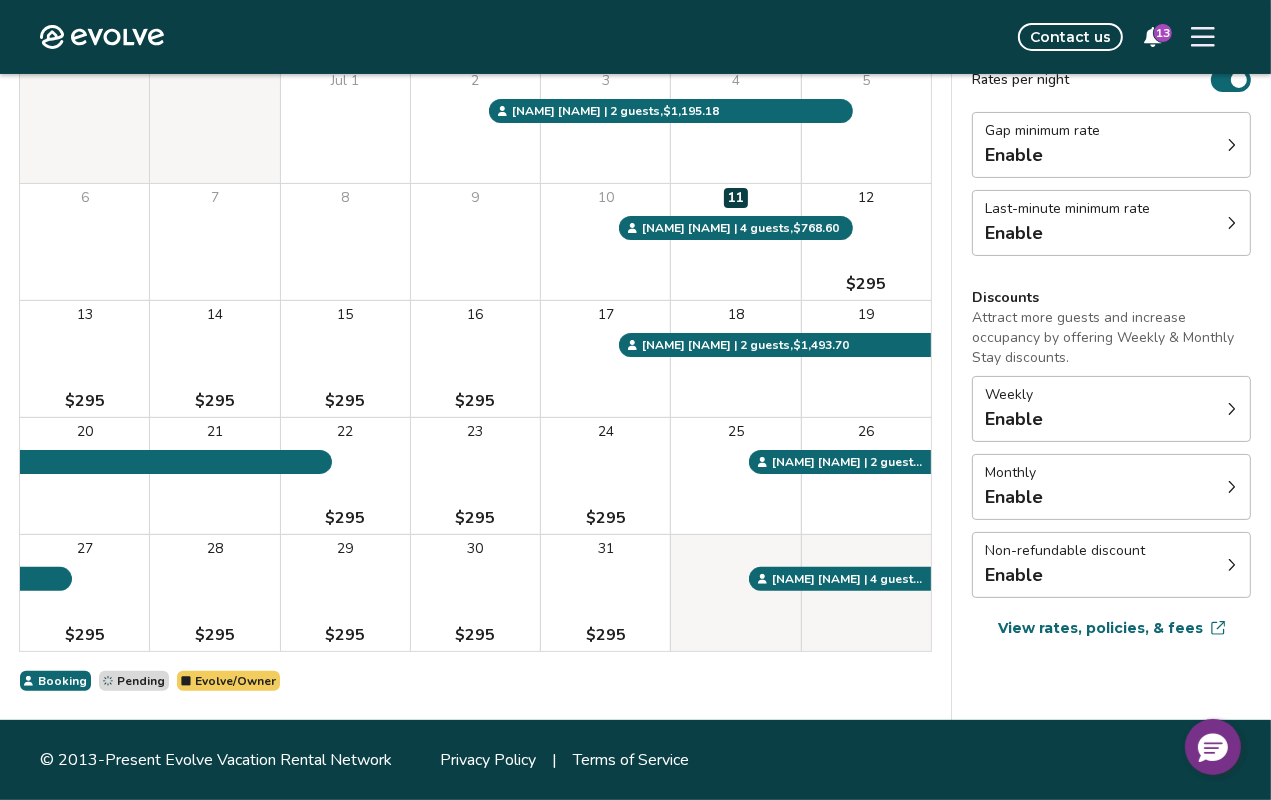 click on "Weekly Enable" at bounding box center [1111, 409] 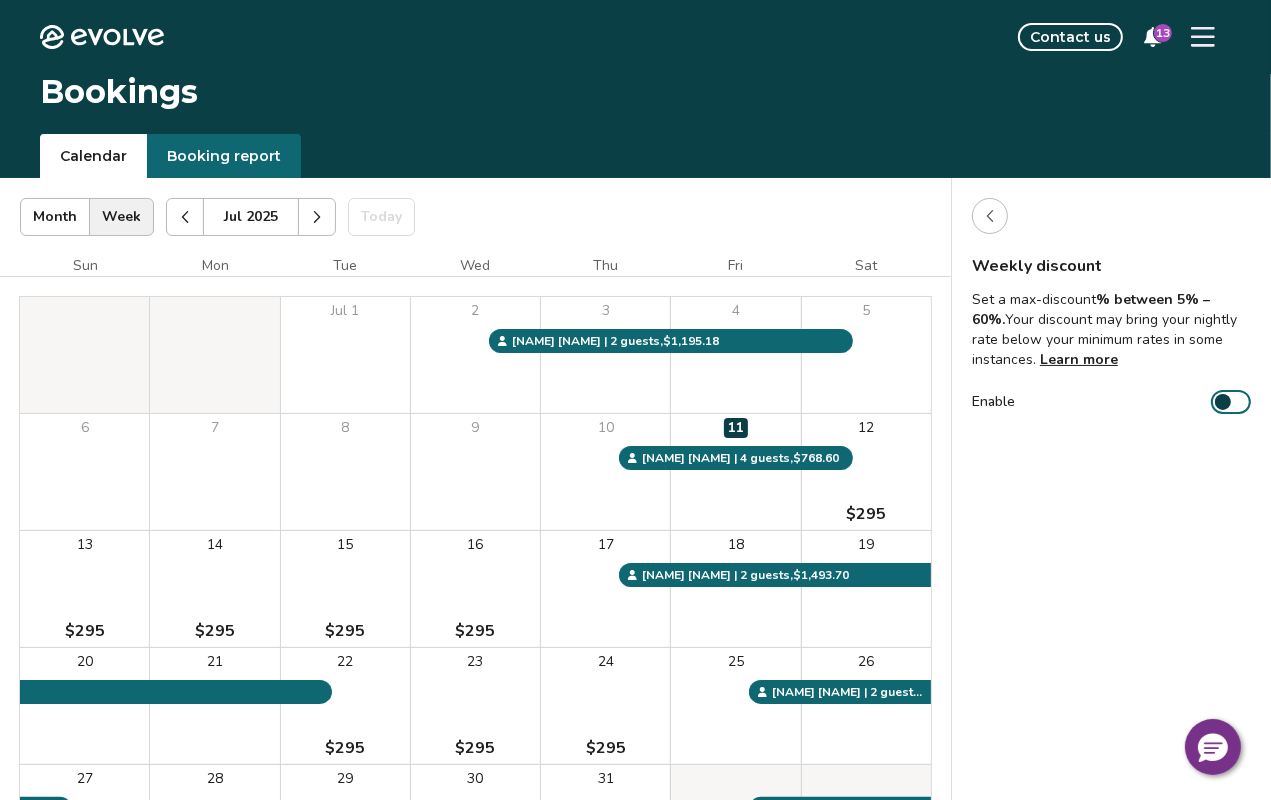 scroll, scrollTop: 0, scrollLeft: 0, axis: both 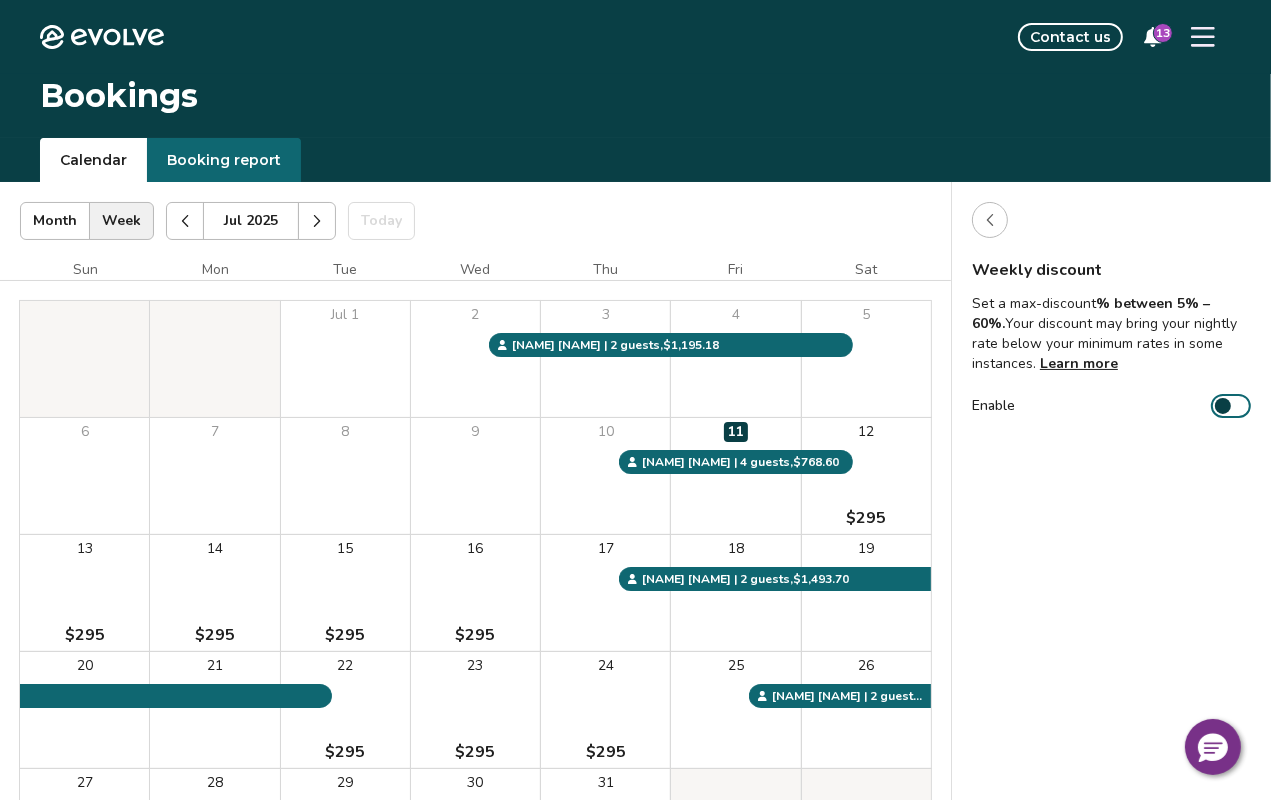 click at bounding box center [990, 220] 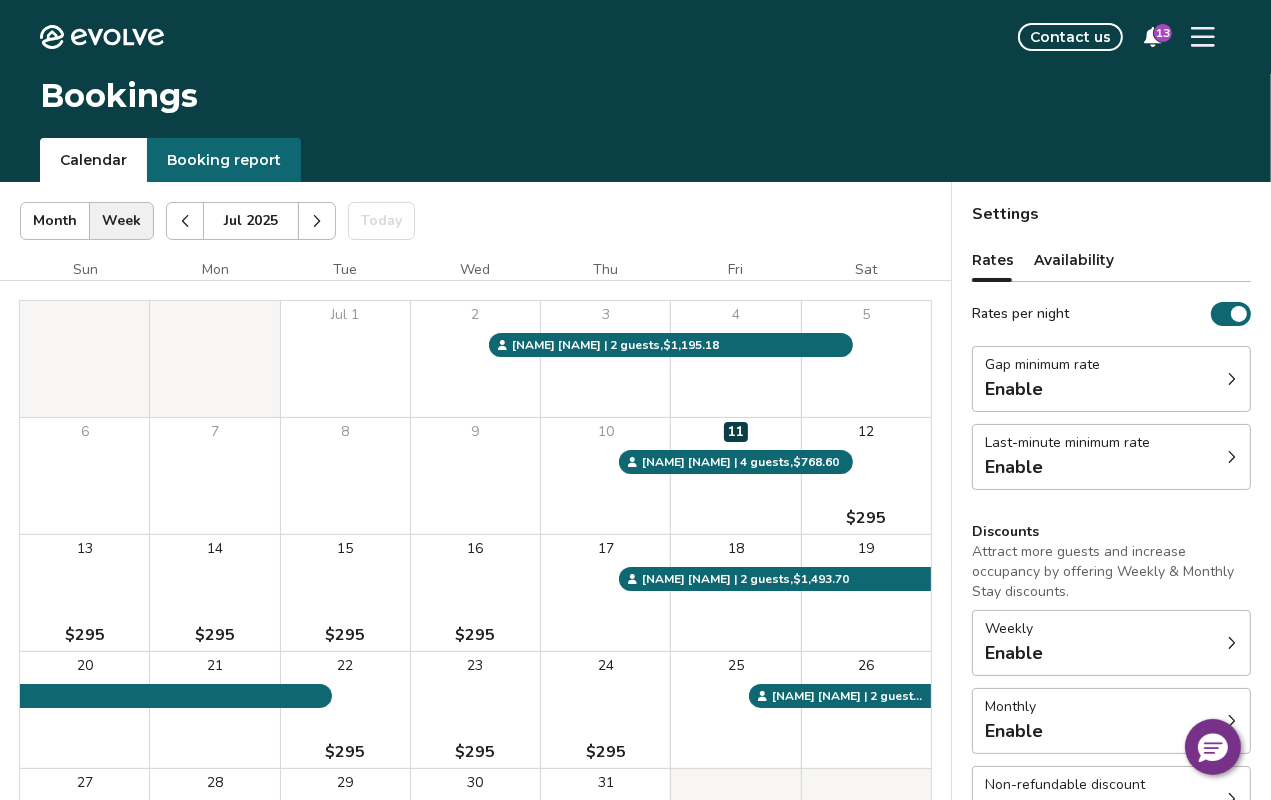click on "Last-minute minimum rate Enable" at bounding box center (1111, 457) 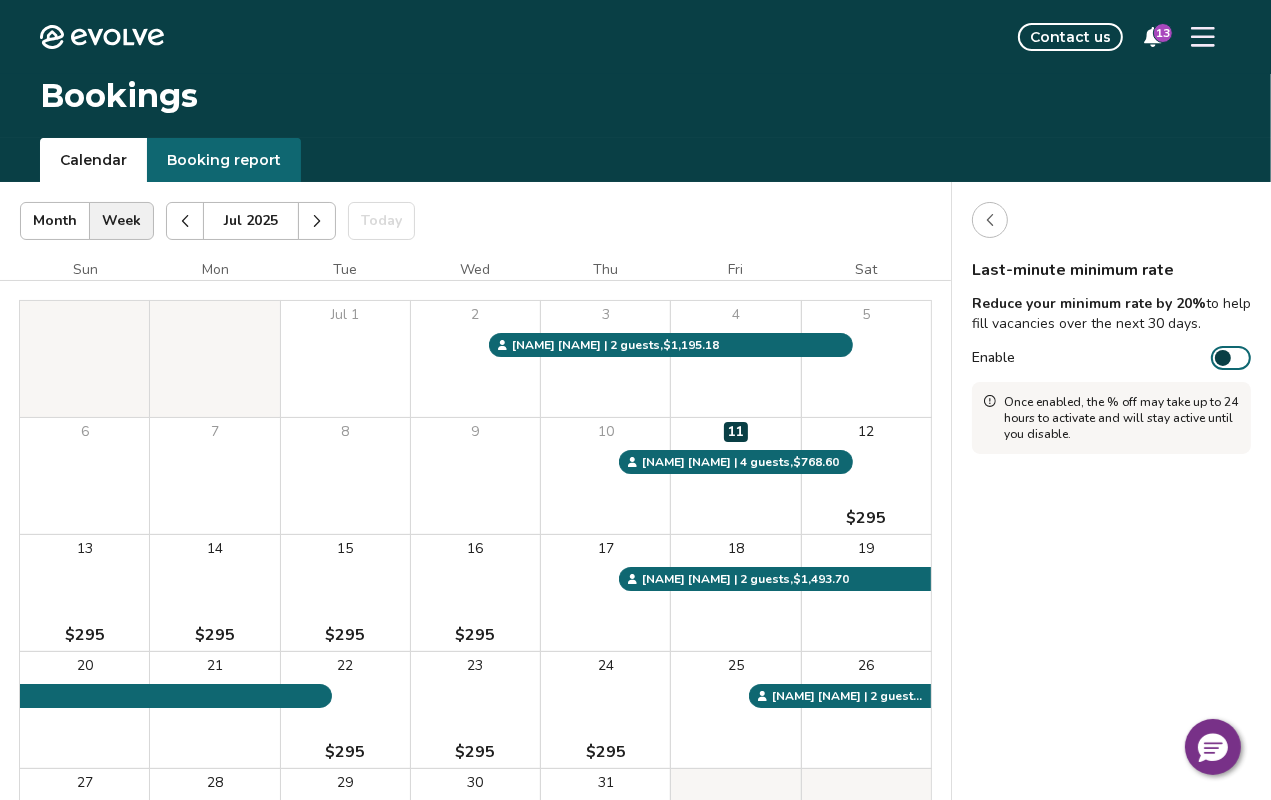 click 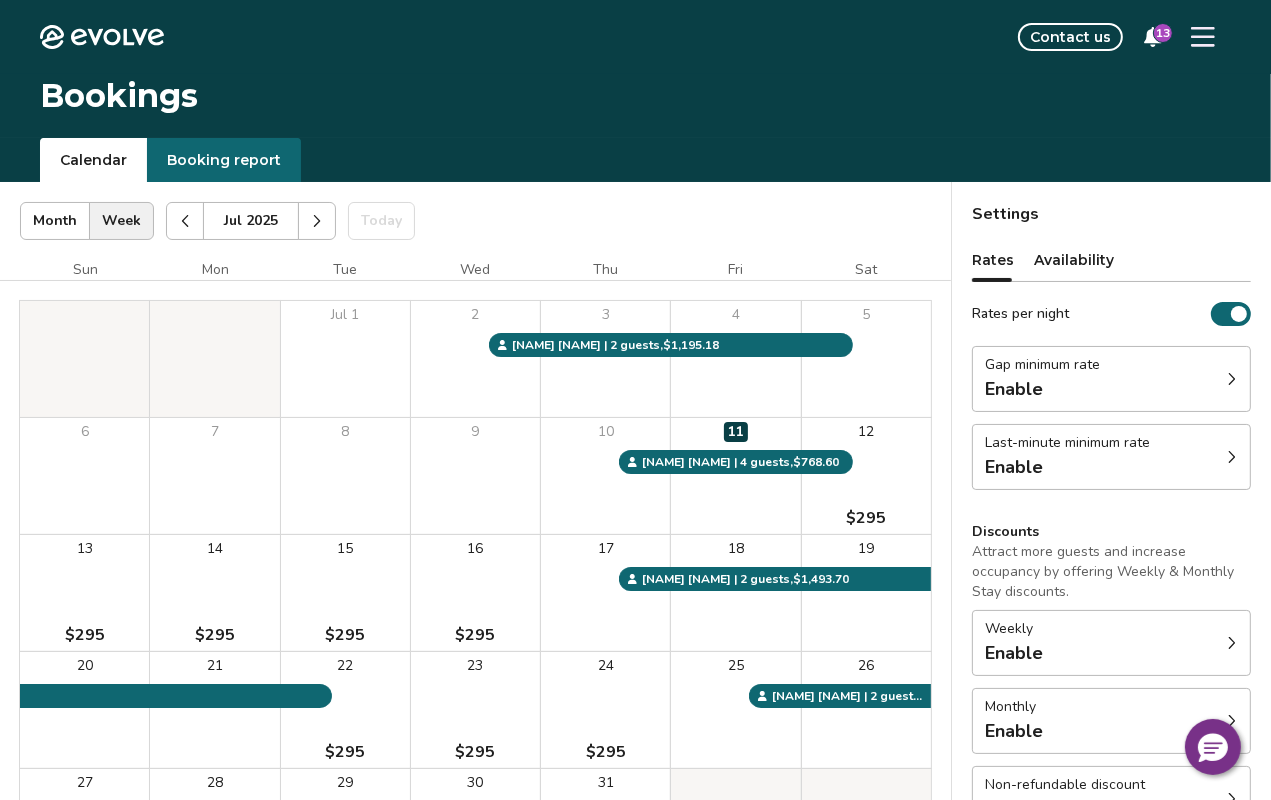 click on "Enable" at bounding box center (1042, 389) 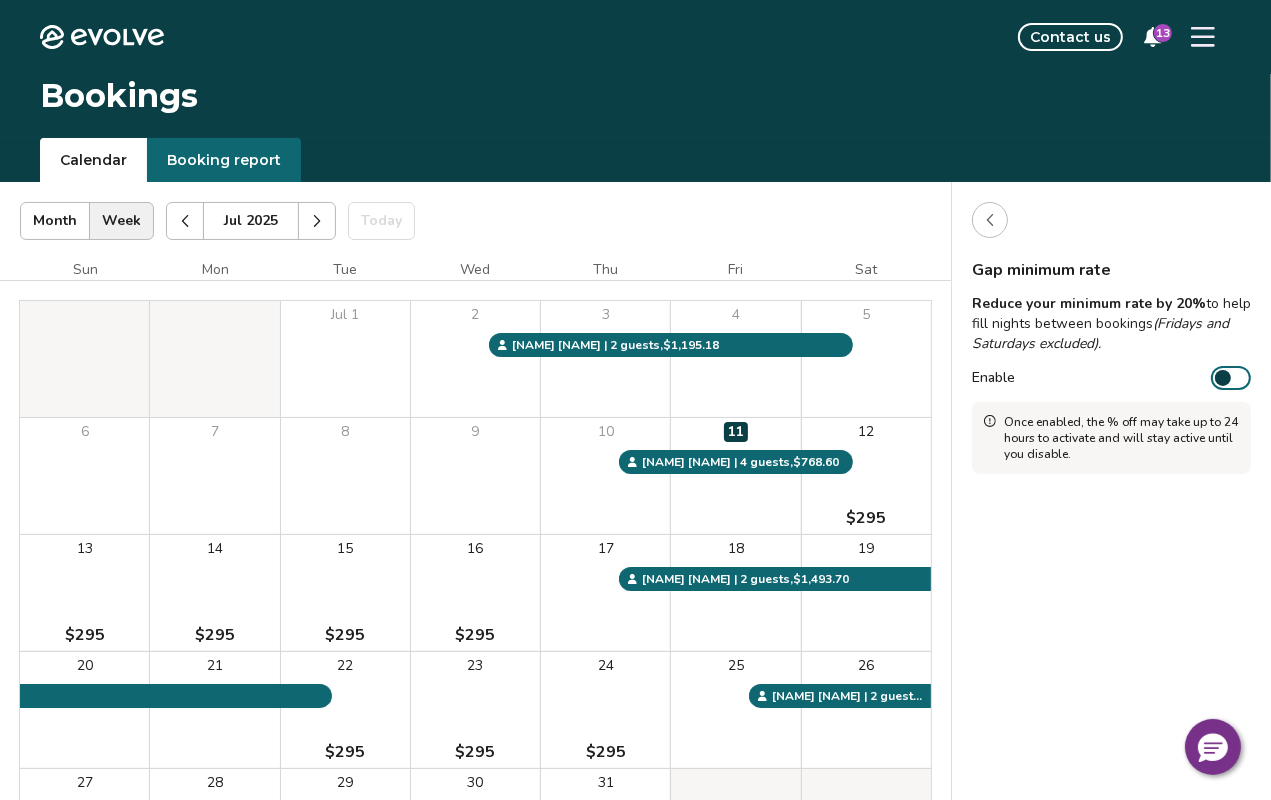 click 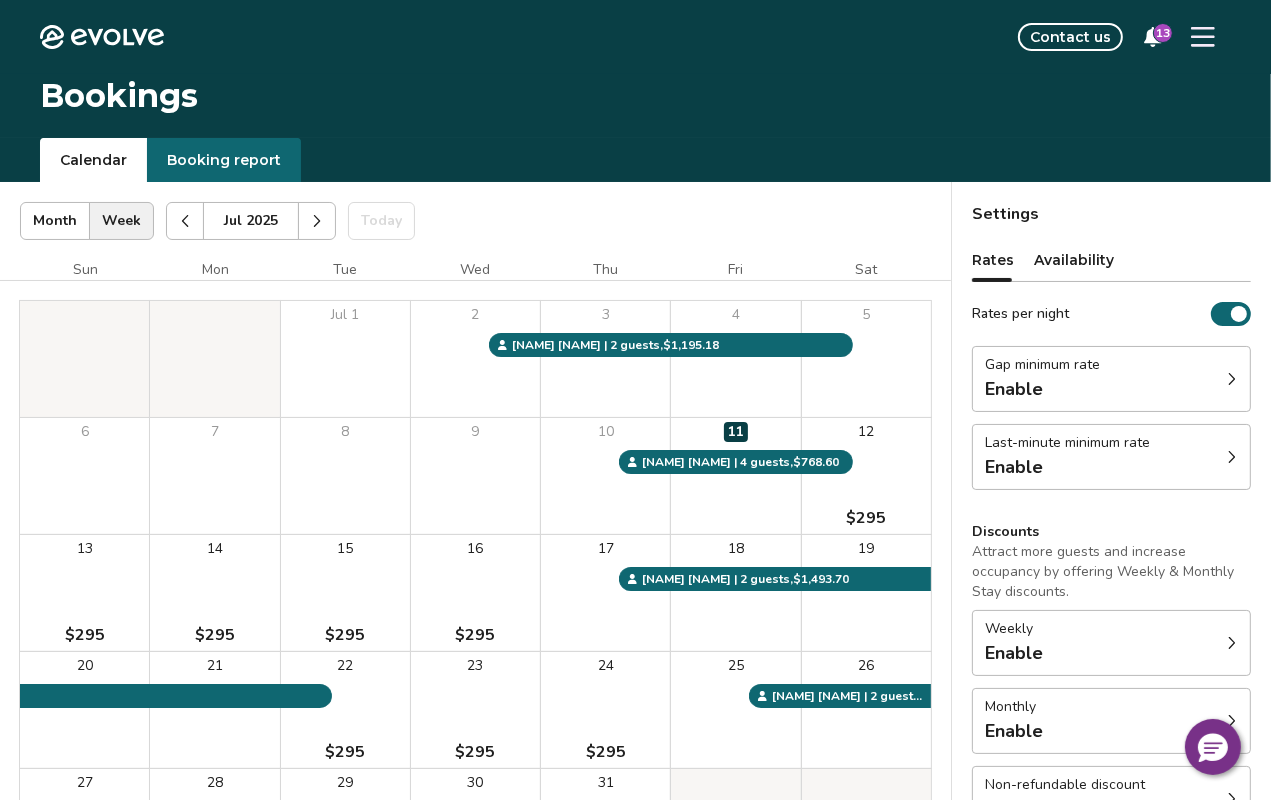 click on "Rates per night" at bounding box center [1231, 314] 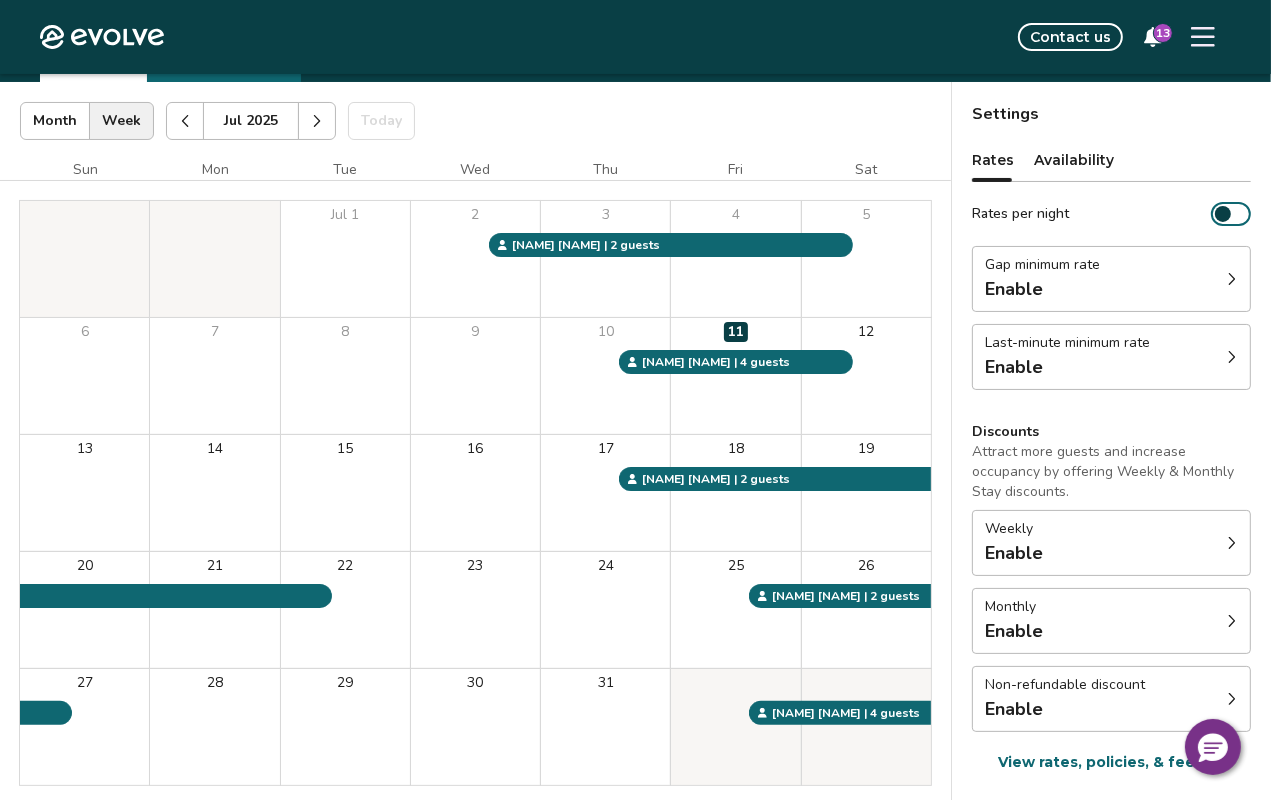 scroll, scrollTop: 234, scrollLeft: 0, axis: vertical 